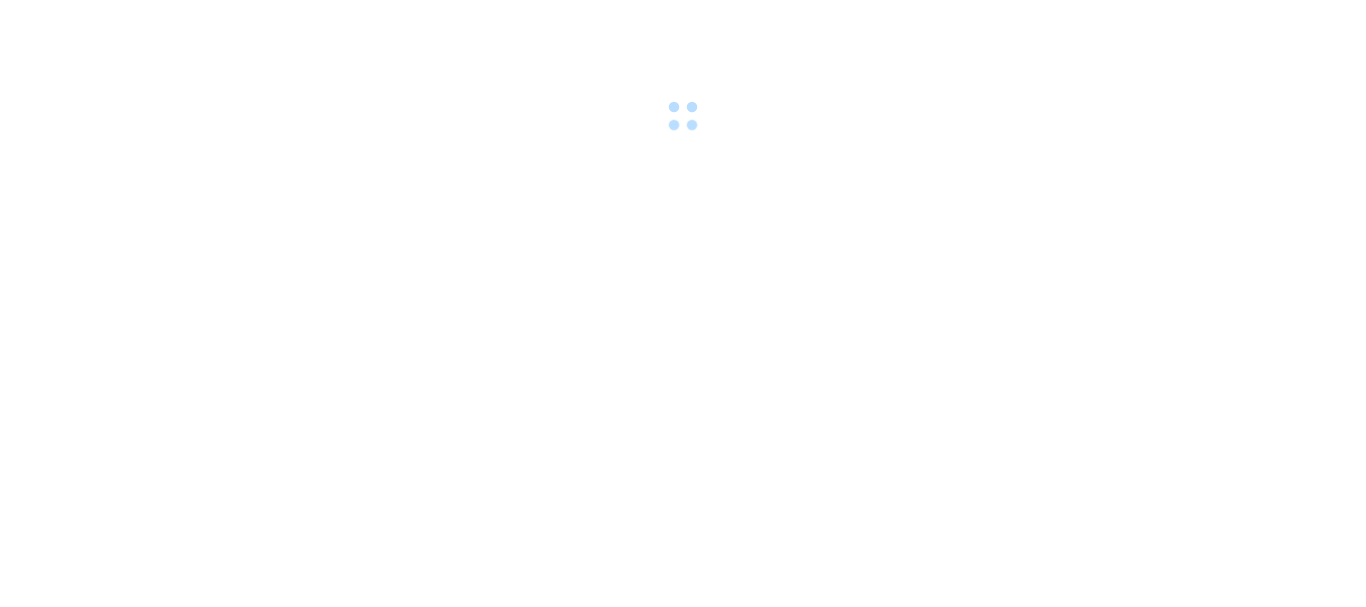 scroll, scrollTop: 0, scrollLeft: 0, axis: both 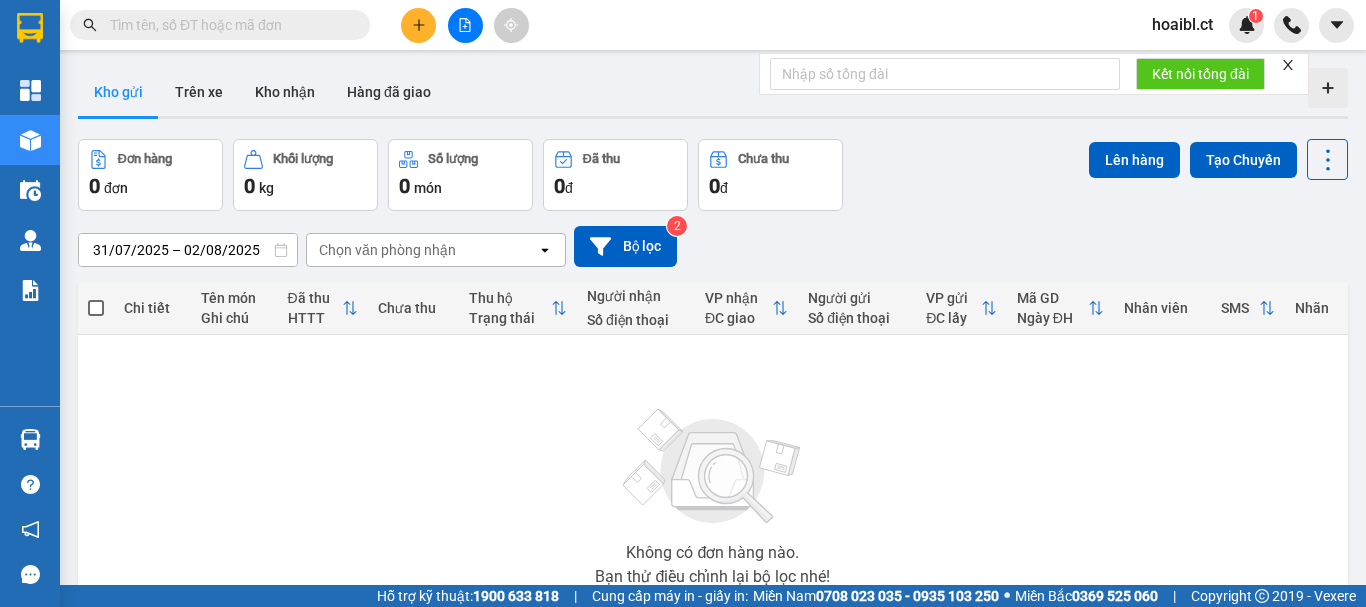 click at bounding box center (228, 25) 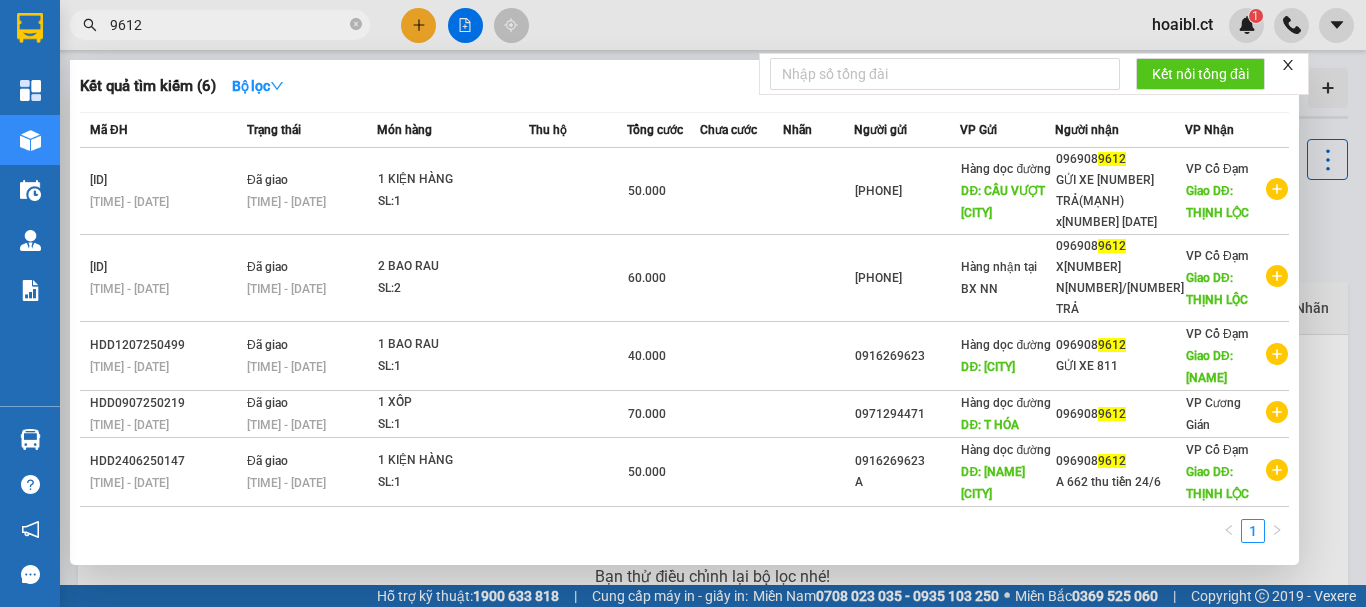 type on "9612" 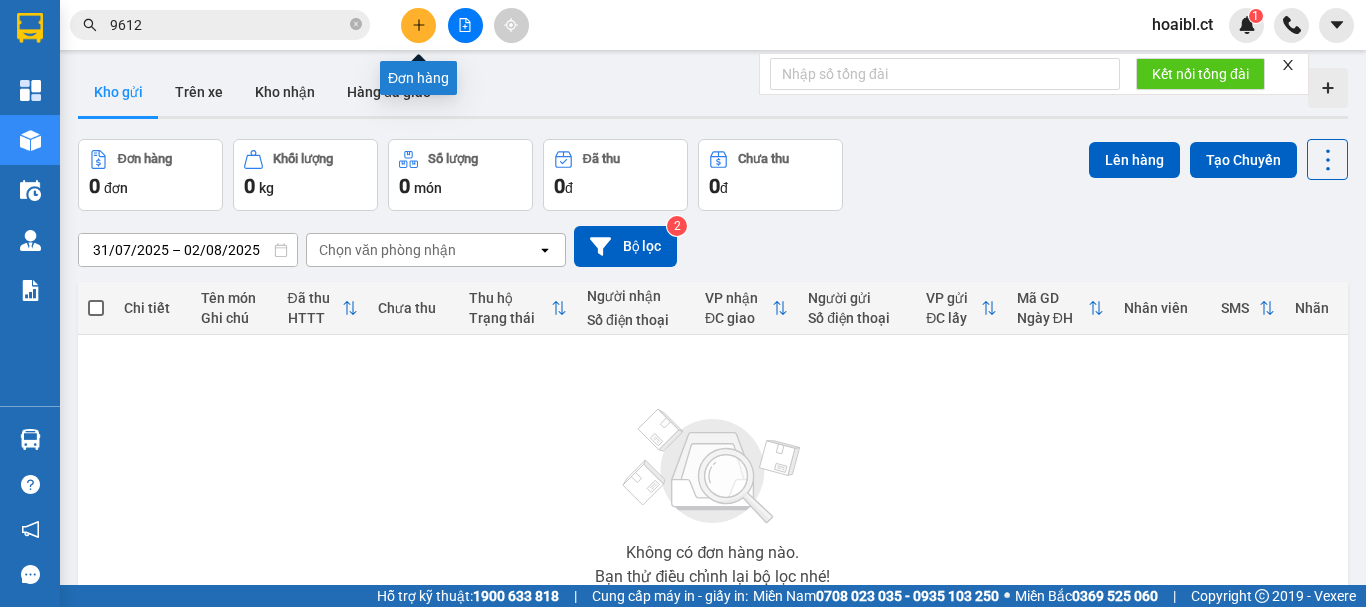 click 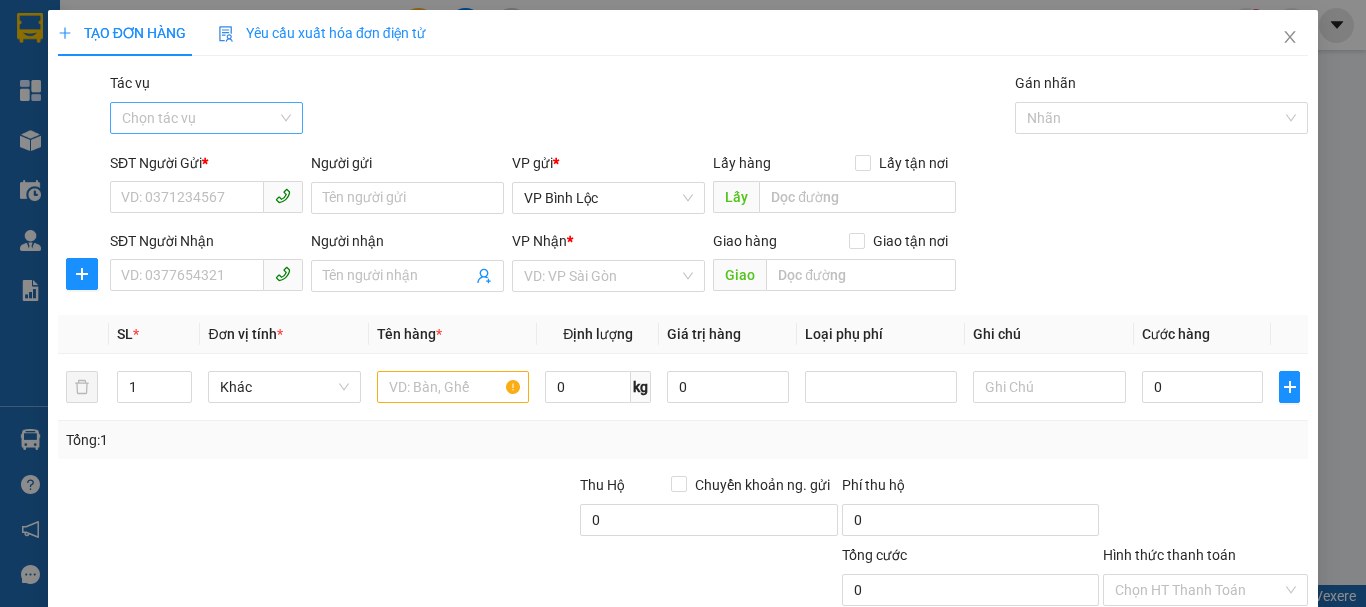 click on "Tác vụ" at bounding box center [199, 118] 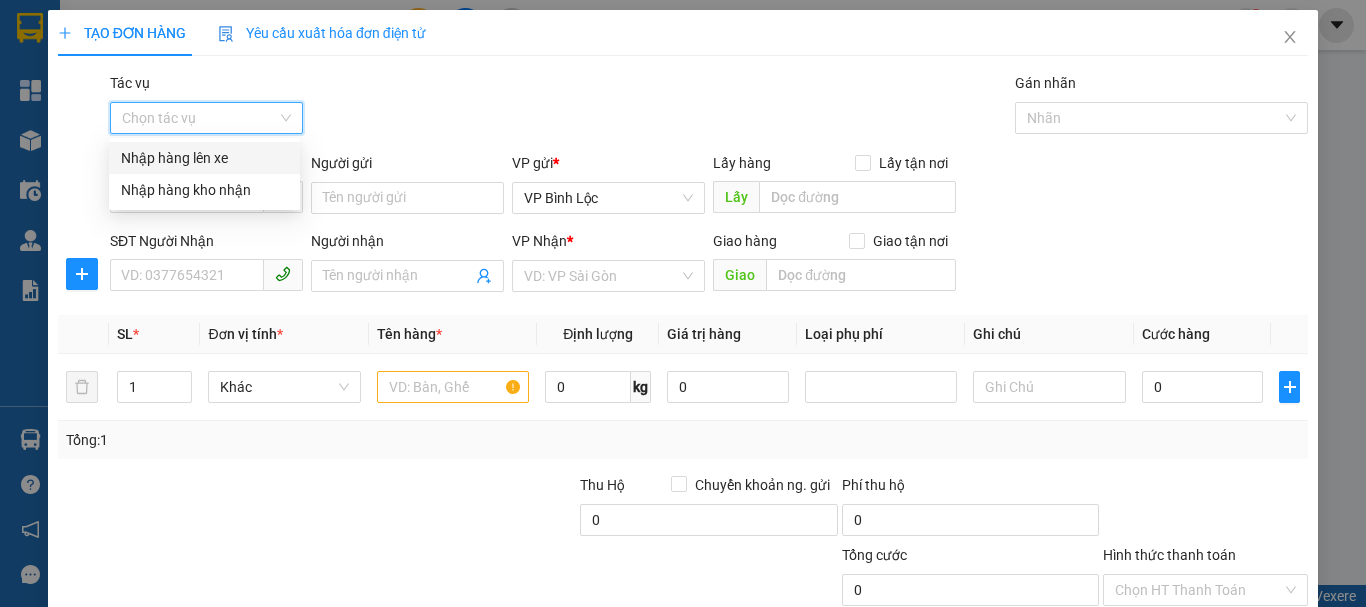 click on "Nhập hàng lên xe" at bounding box center [204, 158] 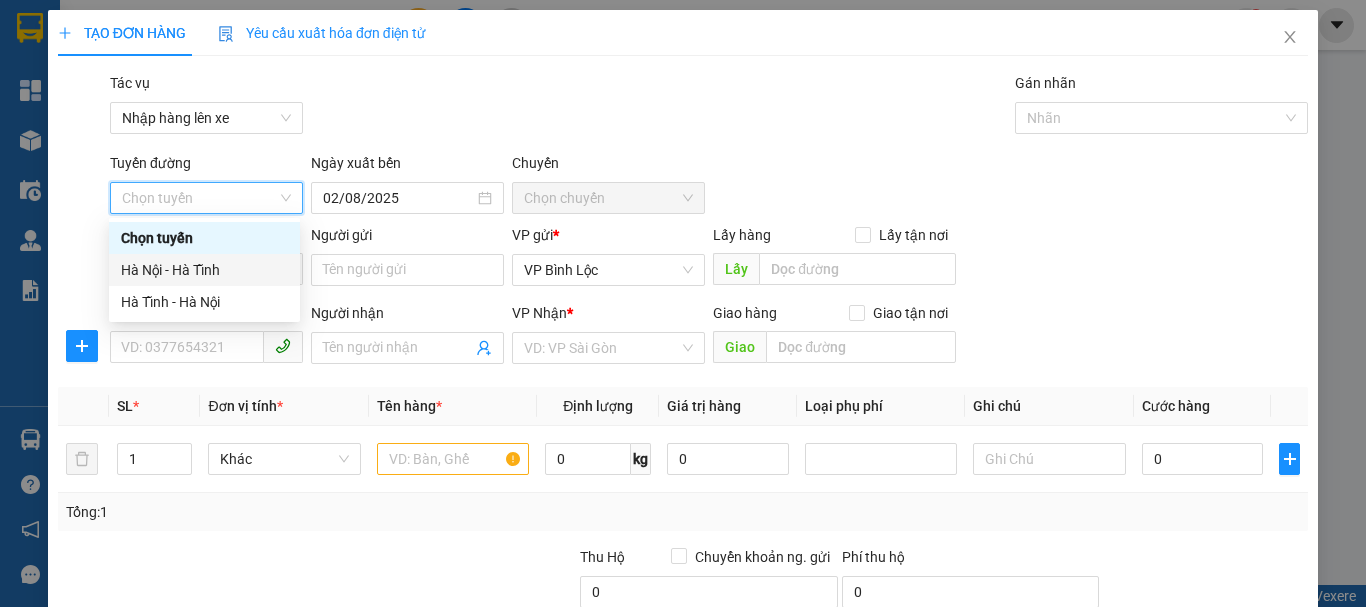 click on "Hà Nội - Hà Tĩnh" at bounding box center [204, 270] 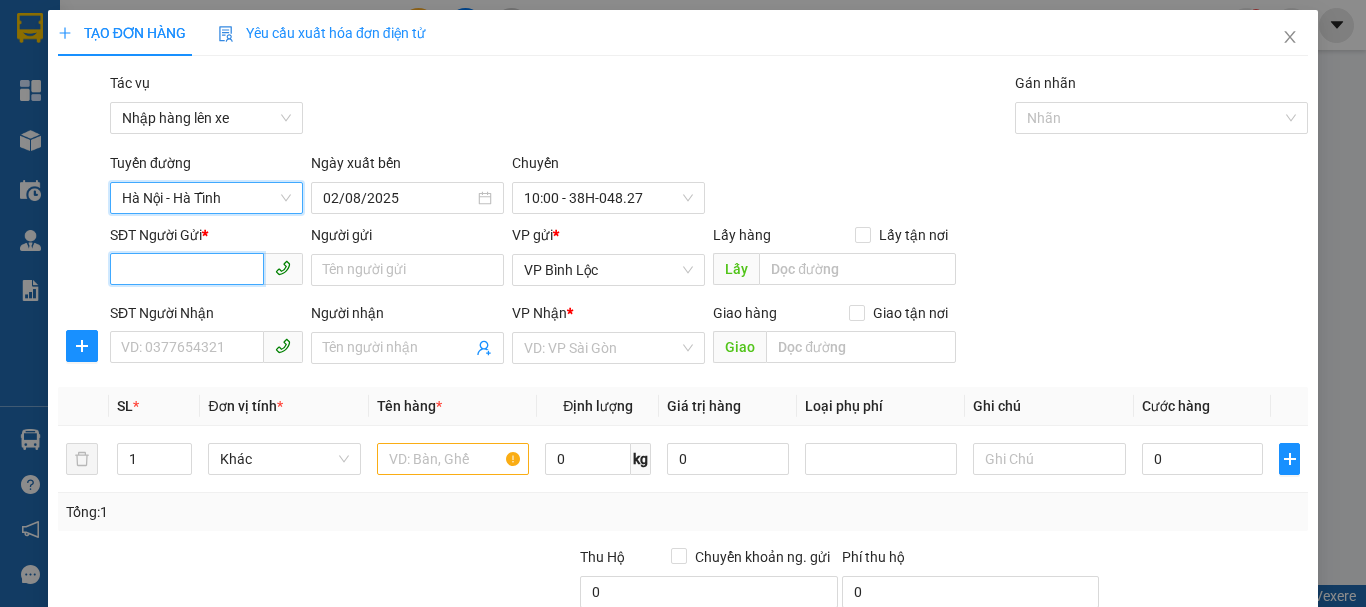 click on "SĐT Người Gửi  *" at bounding box center [187, 269] 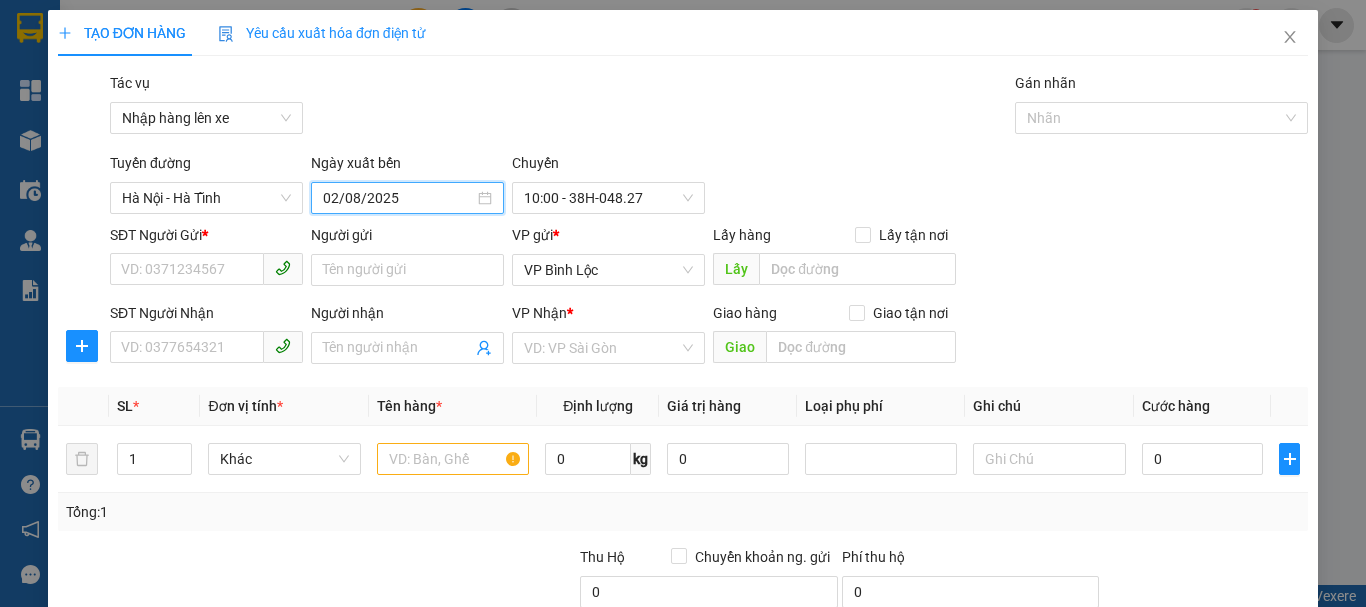 click on "02/08/2025" at bounding box center (398, 198) 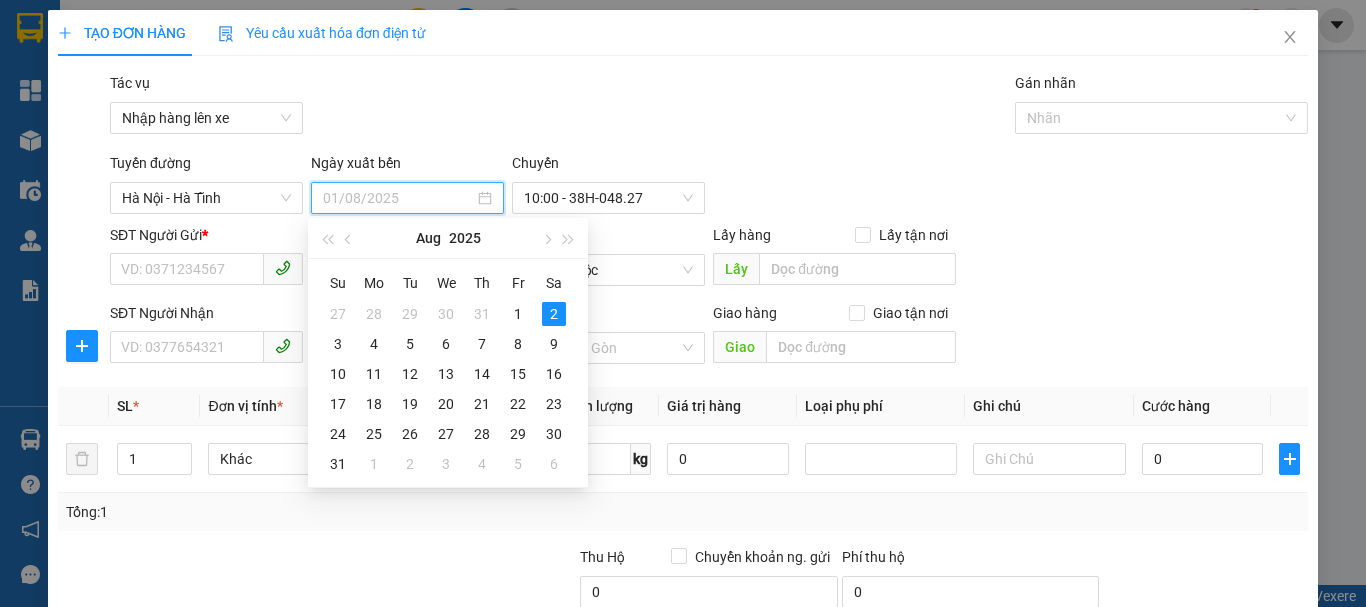 type on "02/08/2025" 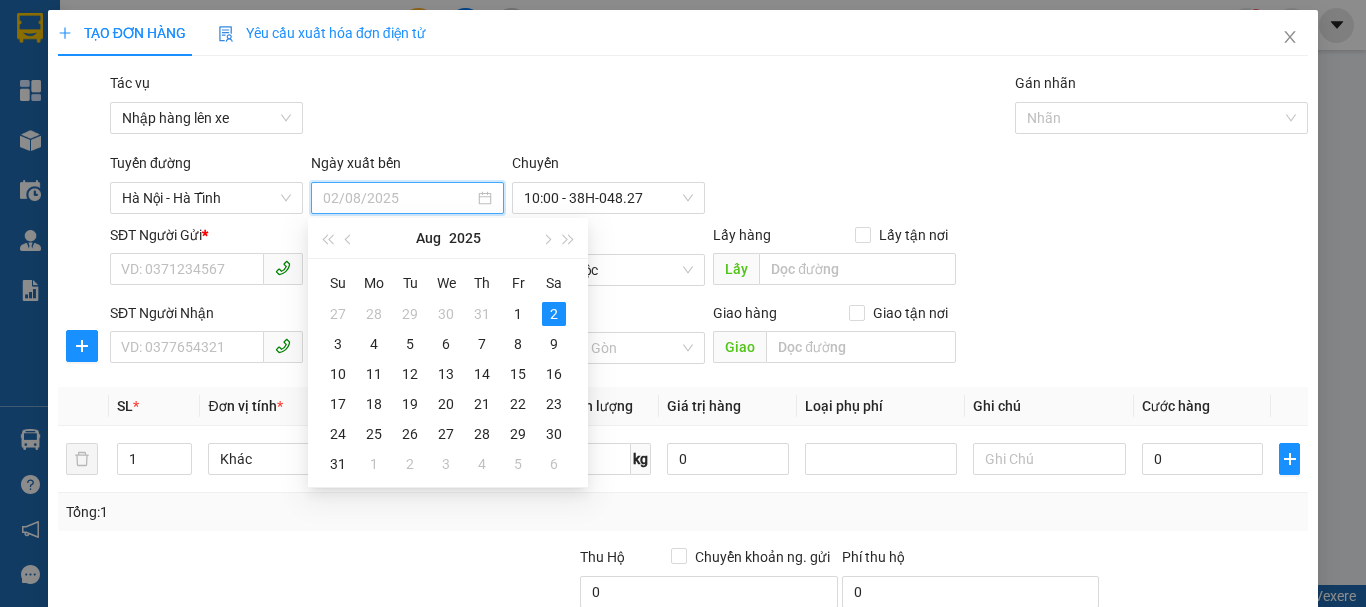 click on "2" at bounding box center (554, 314) 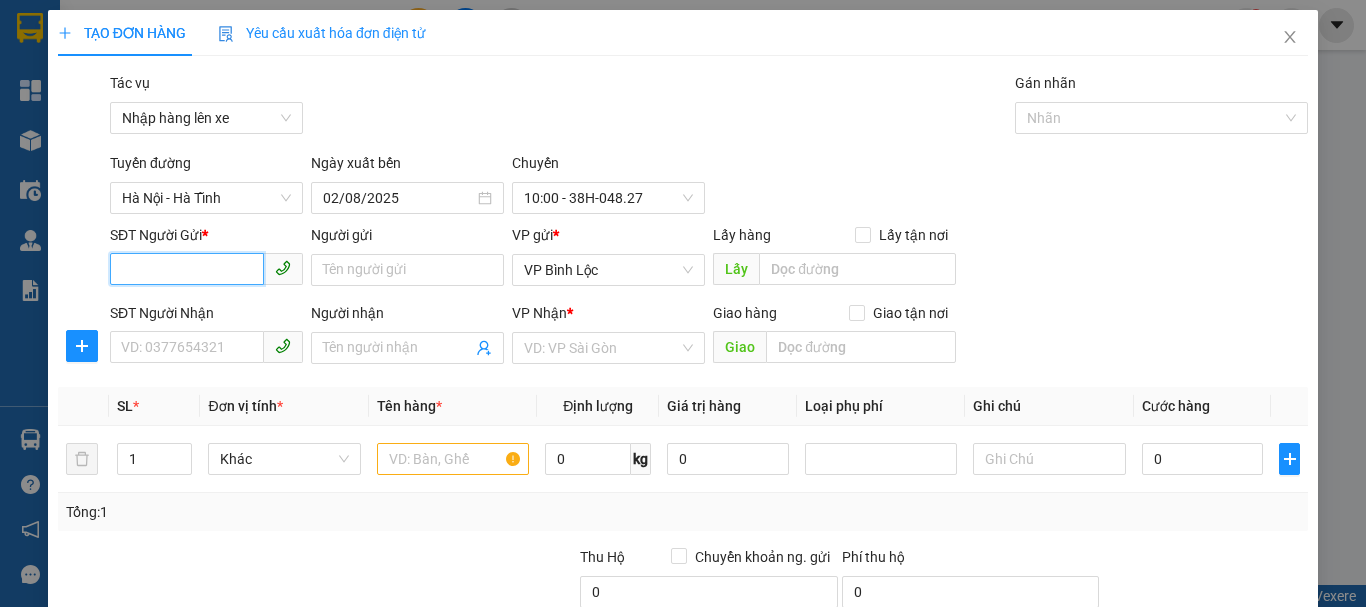 click on "SĐT Người Gửi  *" at bounding box center (187, 269) 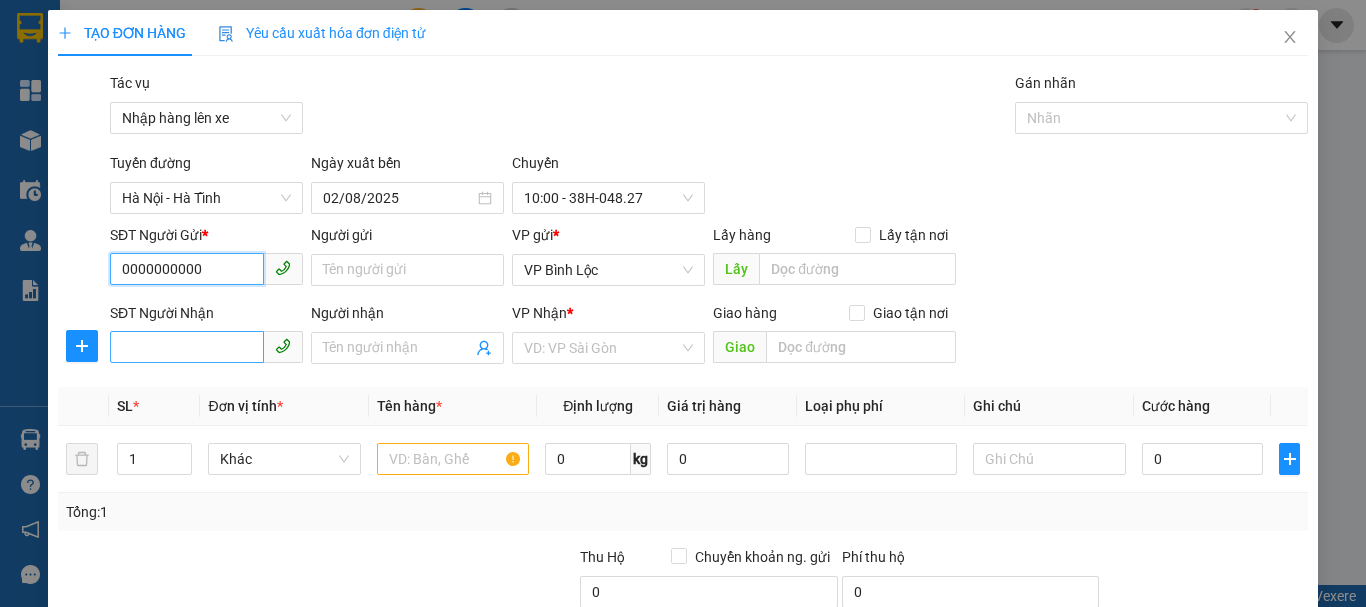 type on "0000000000" 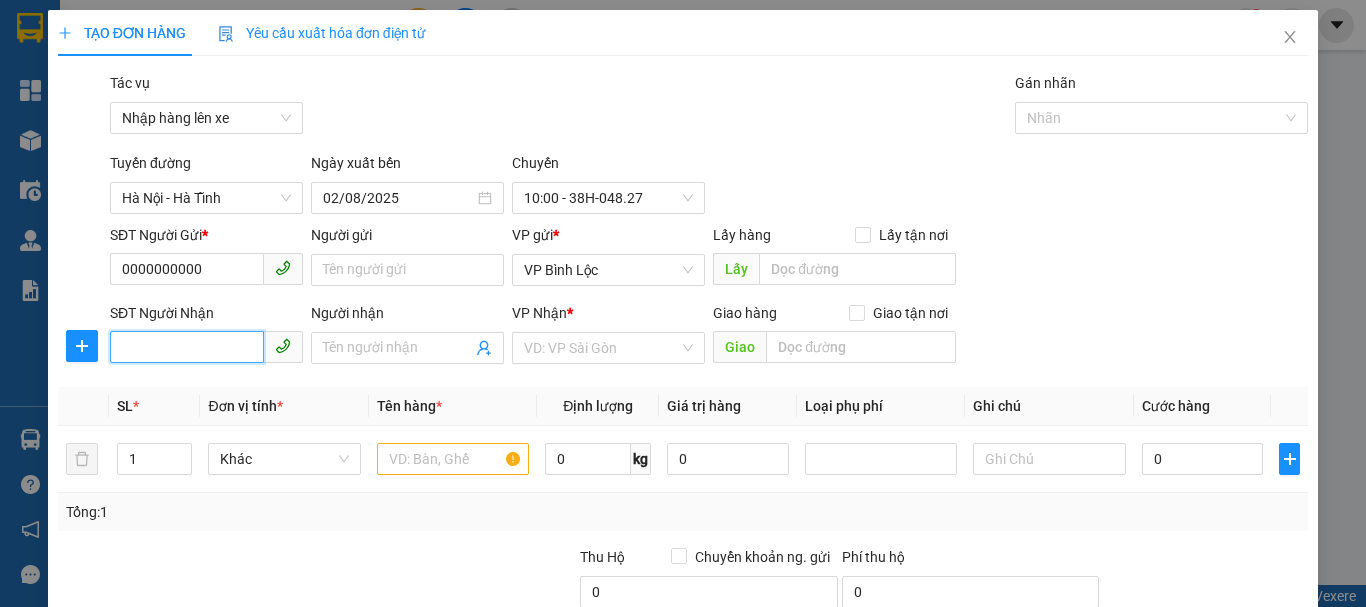 click on "SĐT Người Nhận" at bounding box center (187, 347) 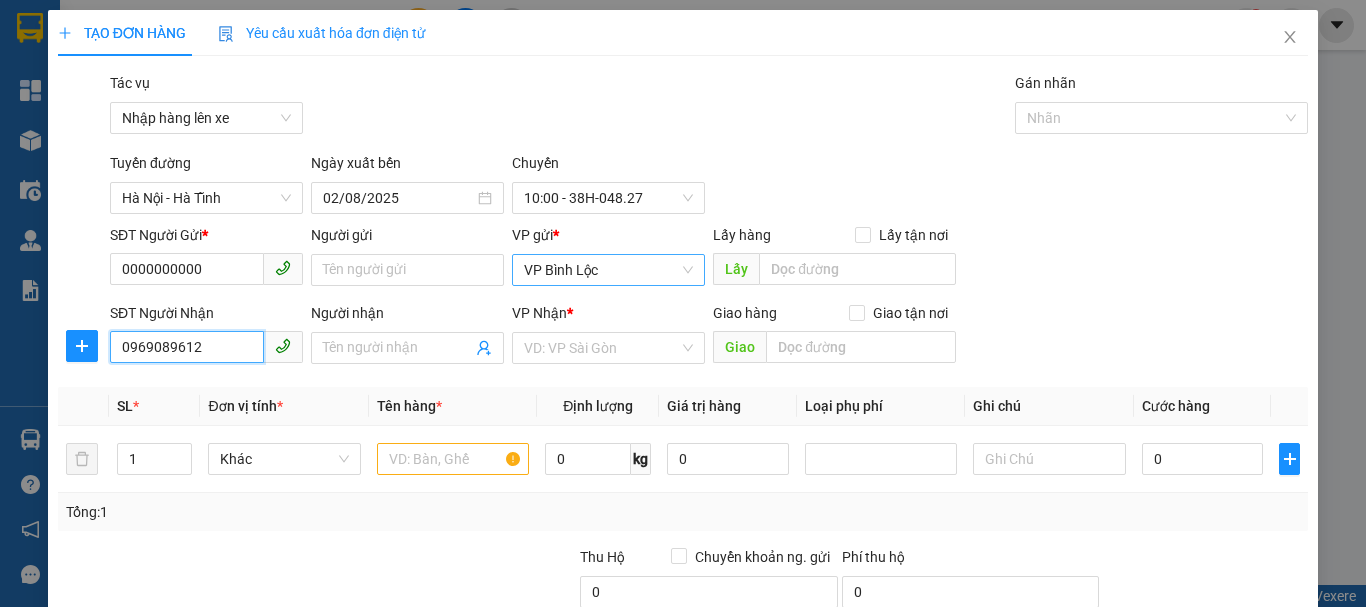click on "VP Bình Lộc" at bounding box center (608, 270) 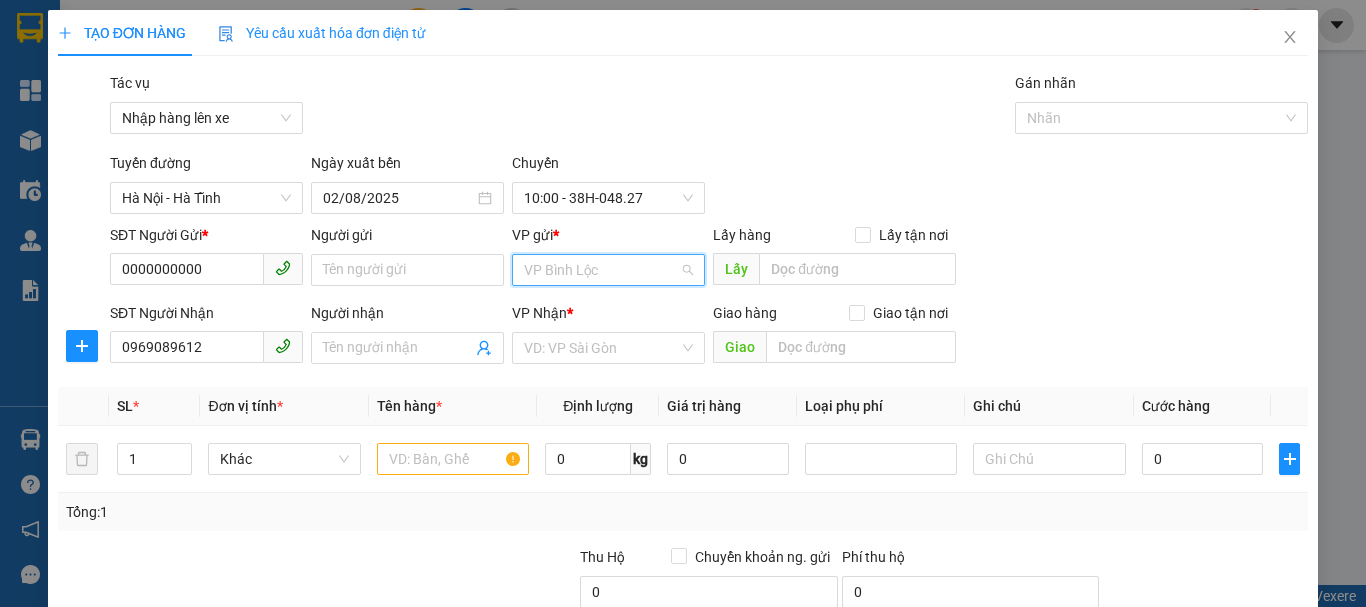 scroll, scrollTop: 64, scrollLeft: 0, axis: vertical 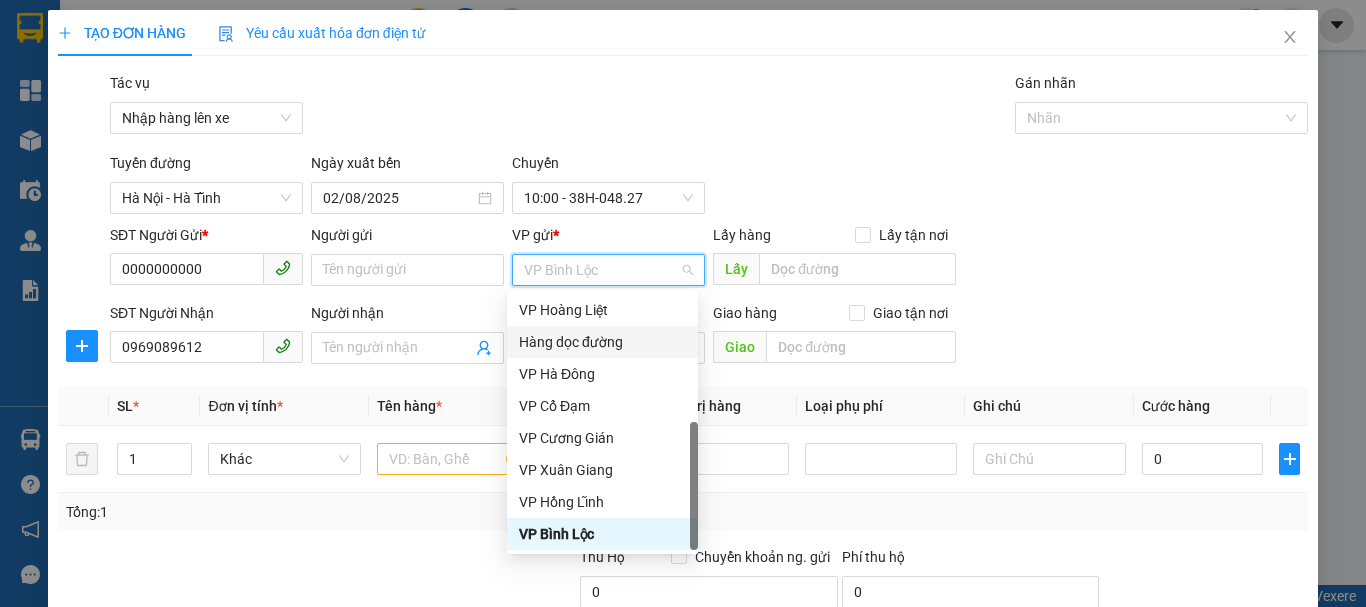click on "Hàng dọc đường" at bounding box center [602, 342] 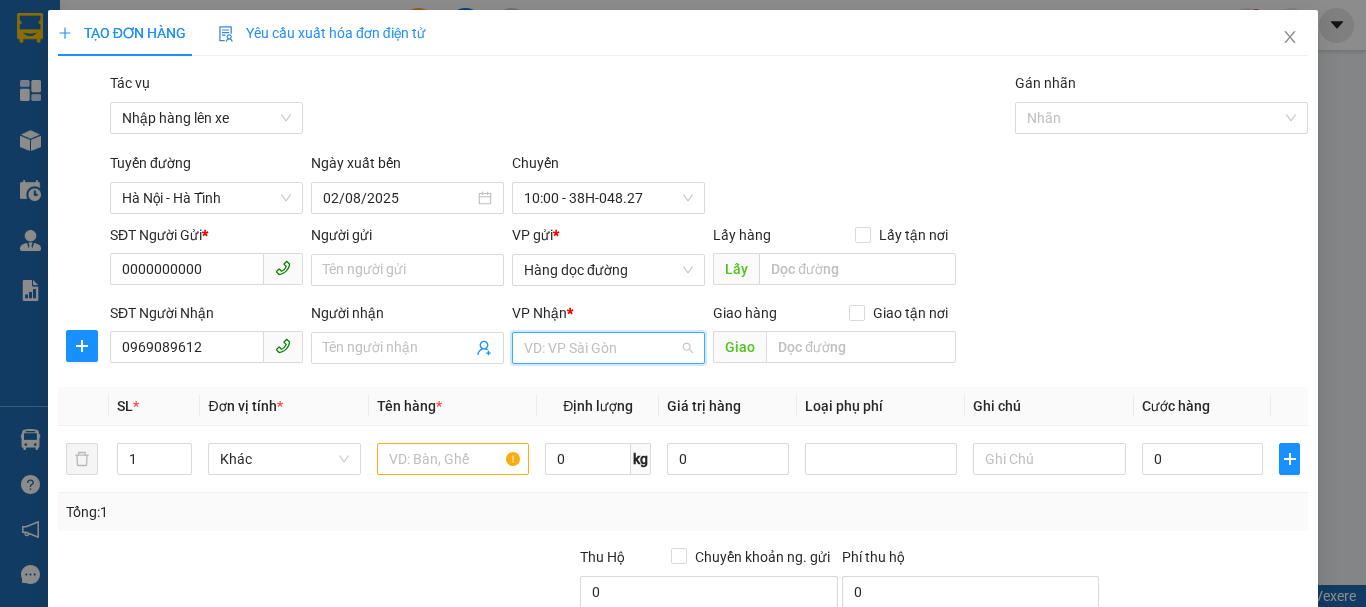 click at bounding box center (601, 348) 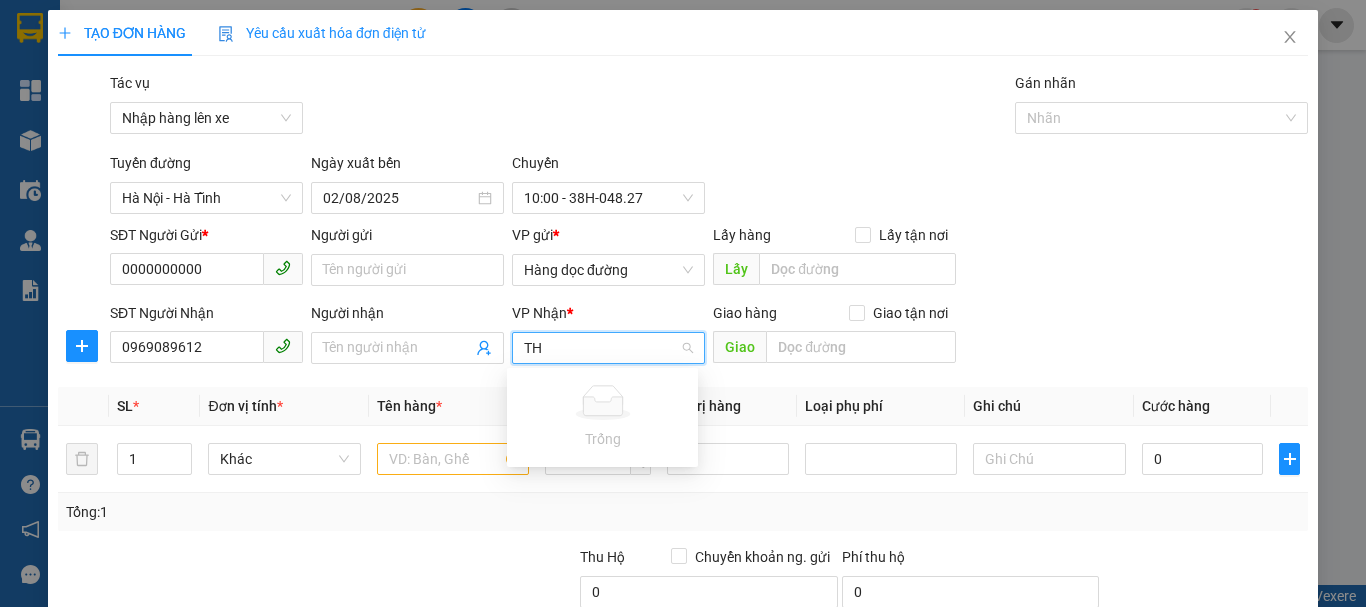 type on "T" 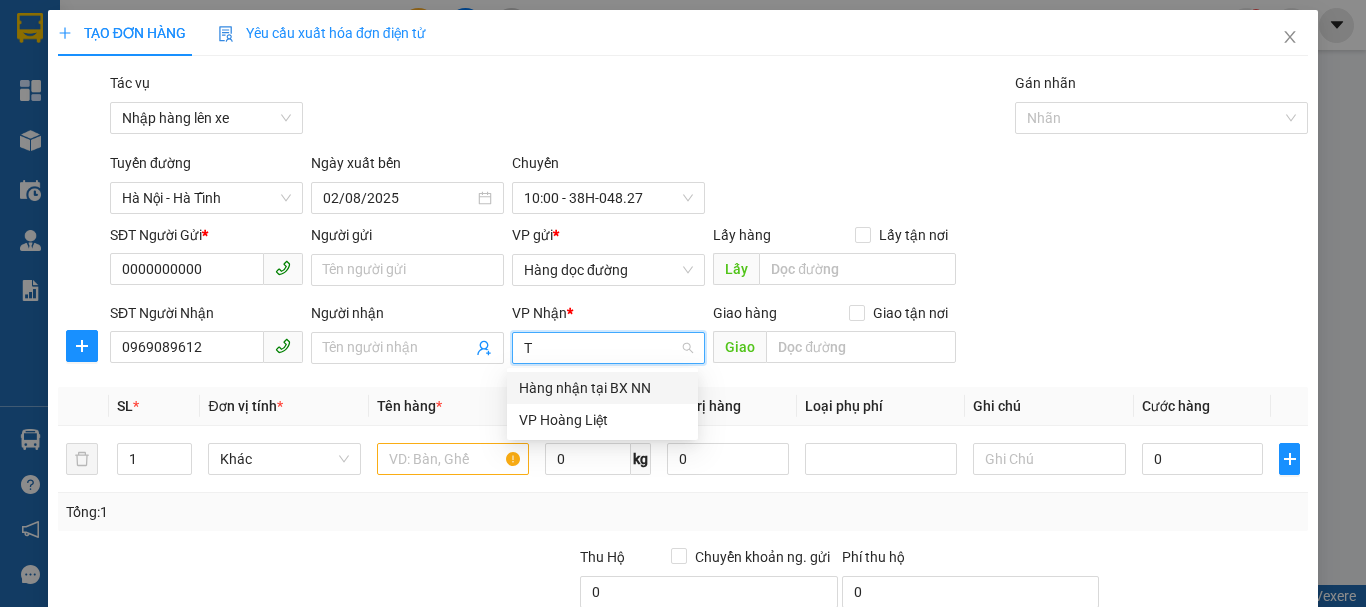 type 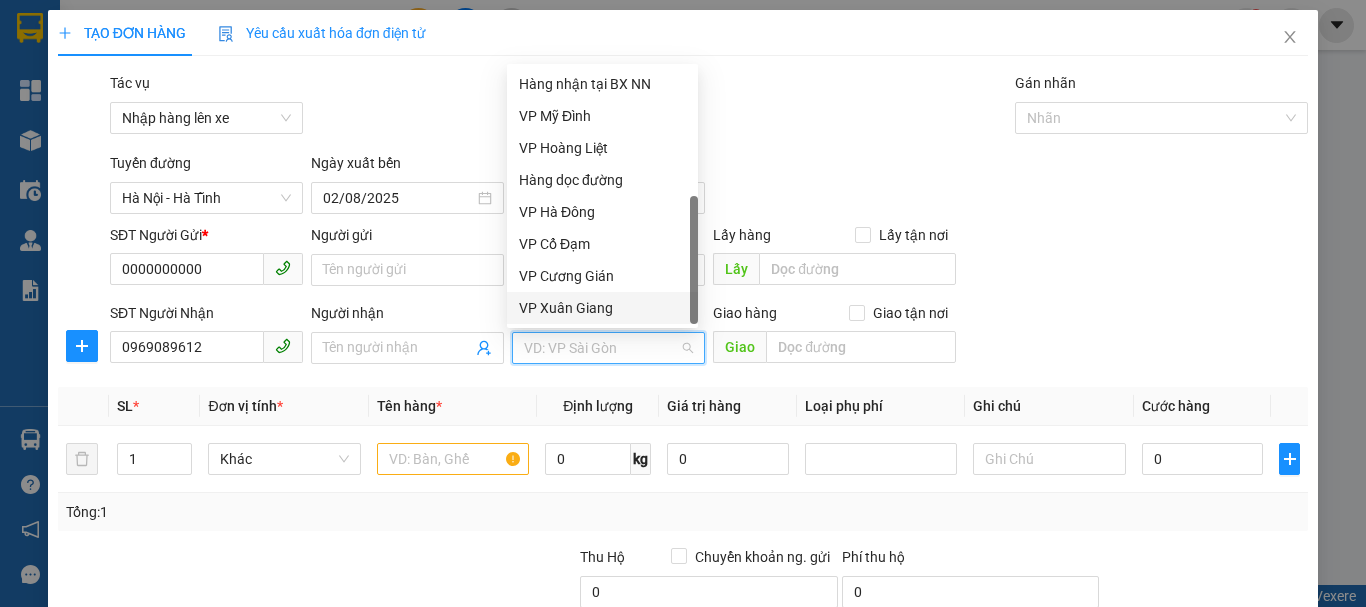 scroll, scrollTop: 64, scrollLeft: 0, axis: vertical 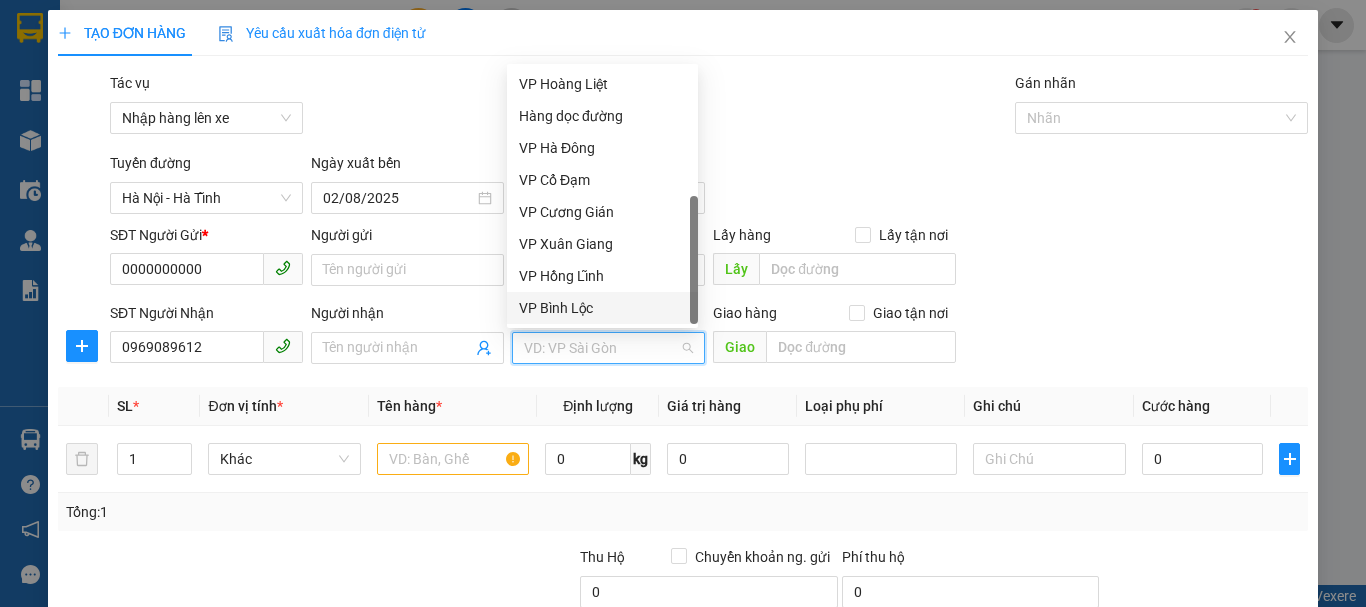 click on "VP Bình Lộc" at bounding box center [602, 308] 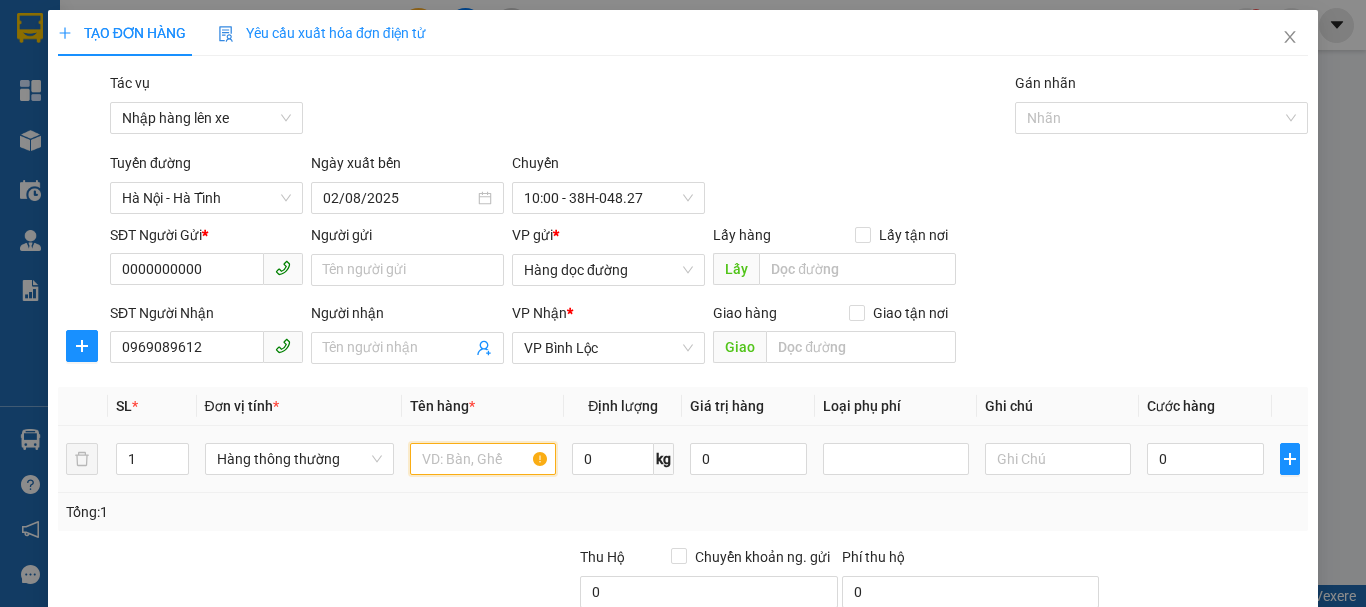 click at bounding box center (483, 459) 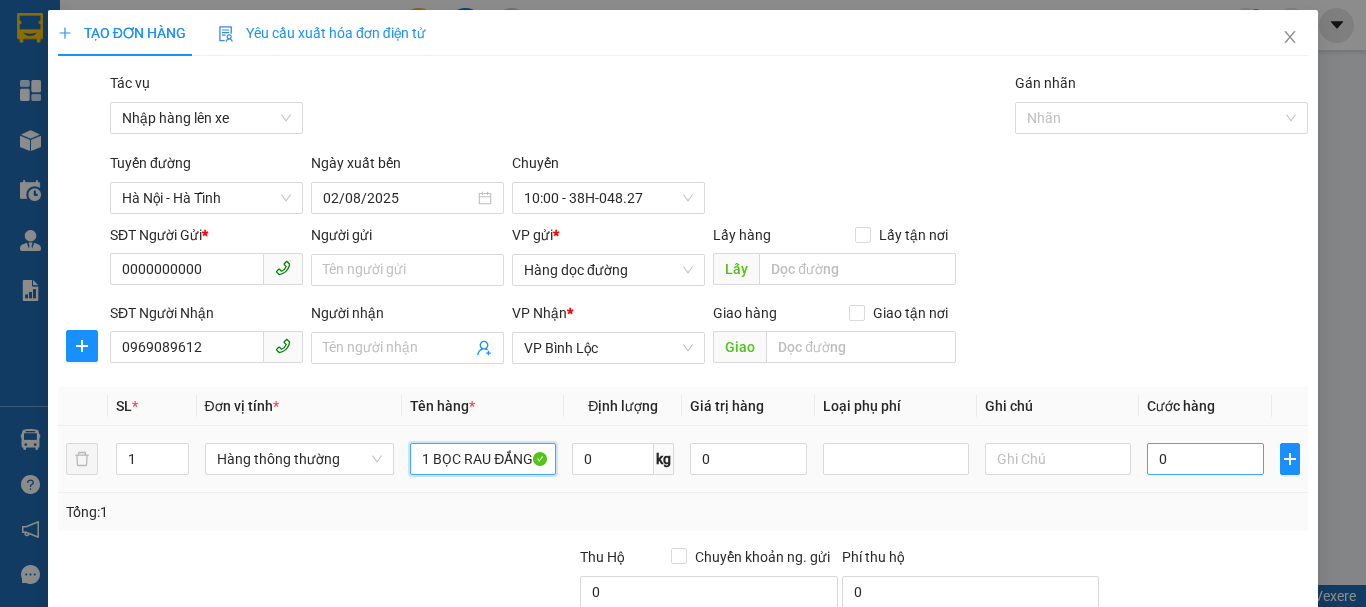 type on "1 BỌC RAU ĐẮNG" 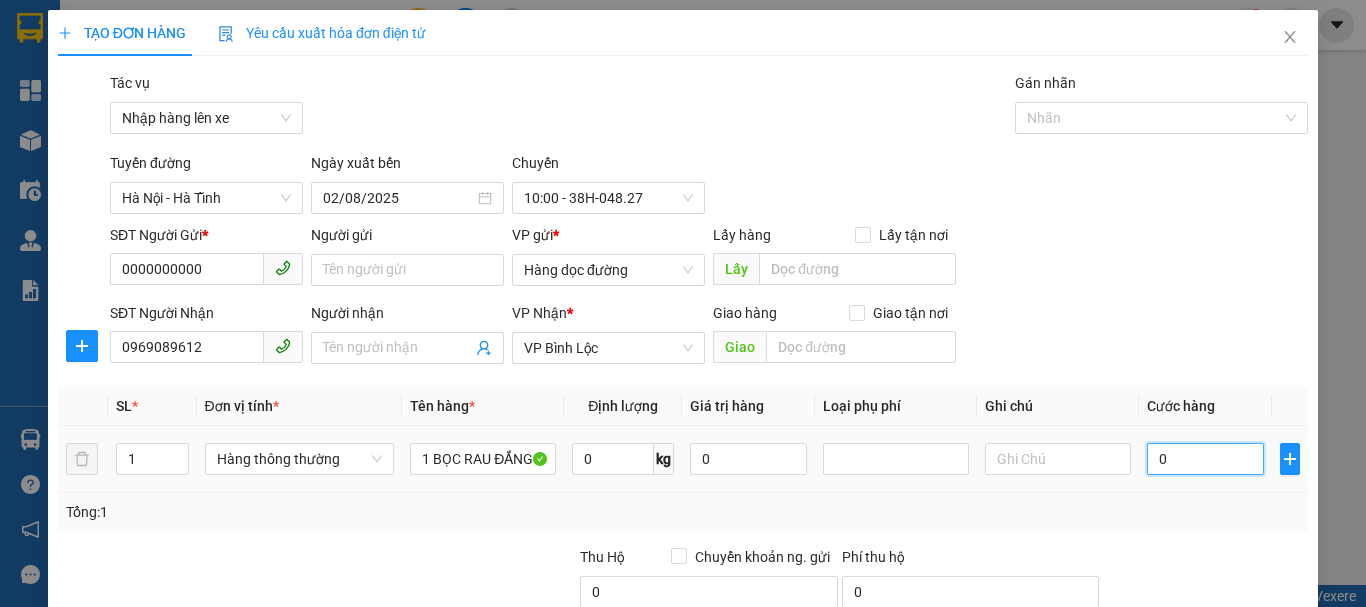 click on "0" at bounding box center (1205, 459) 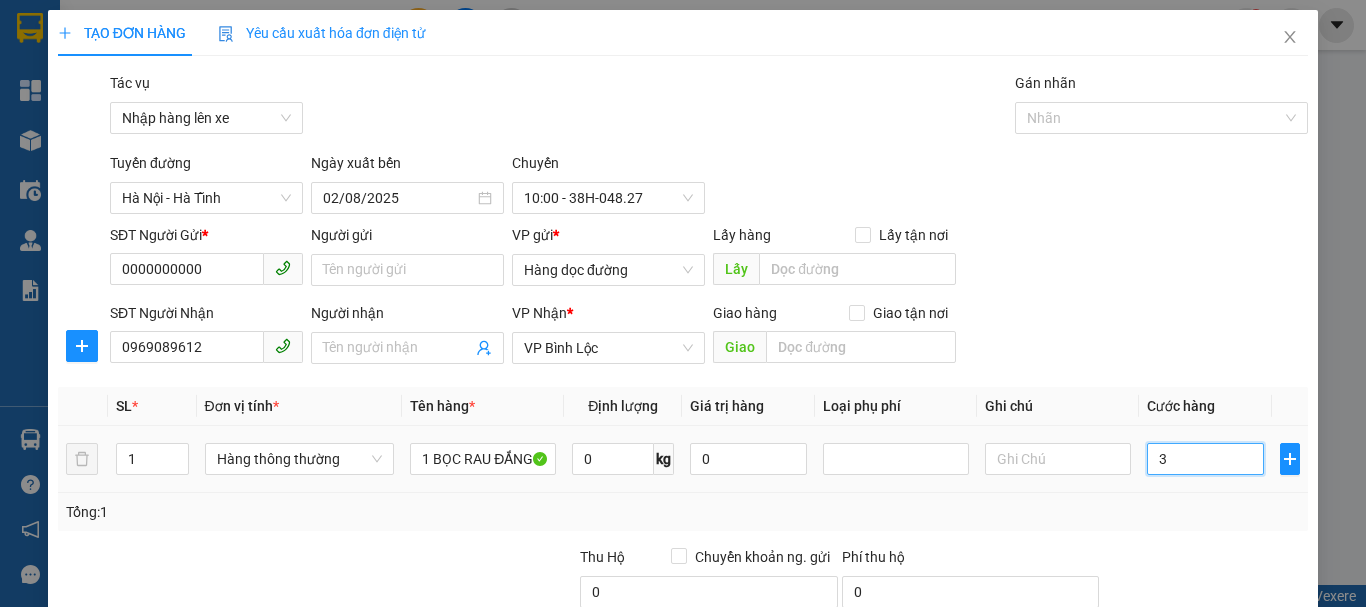 type on "3" 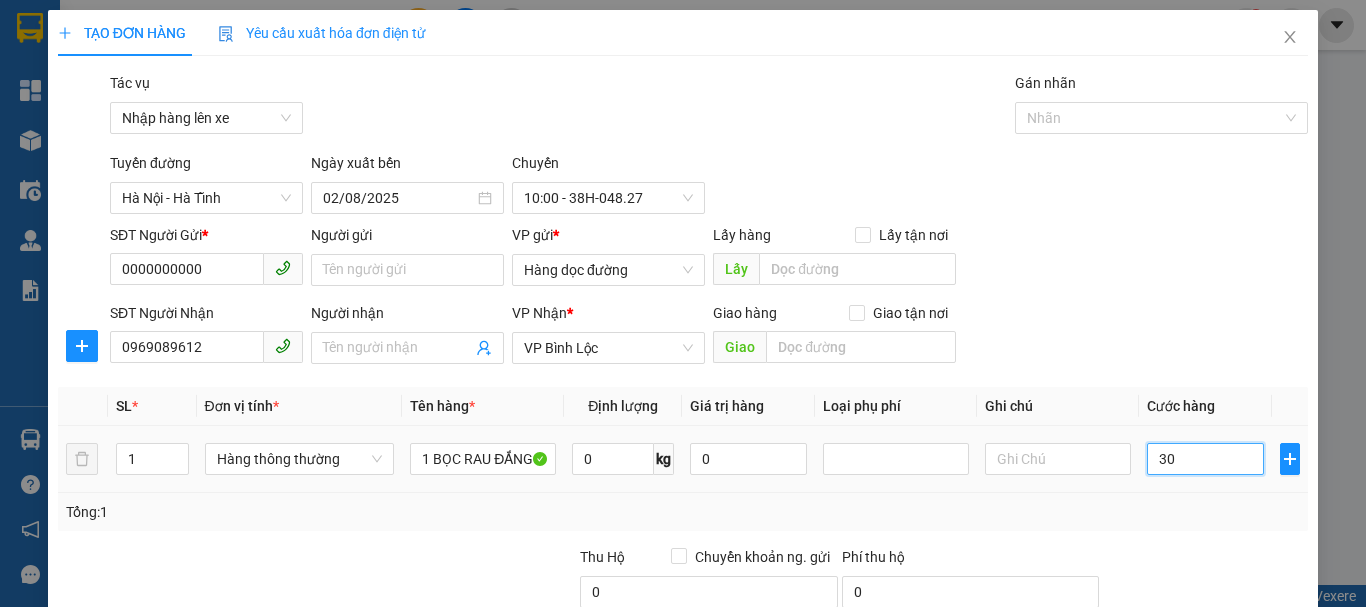 type on "30" 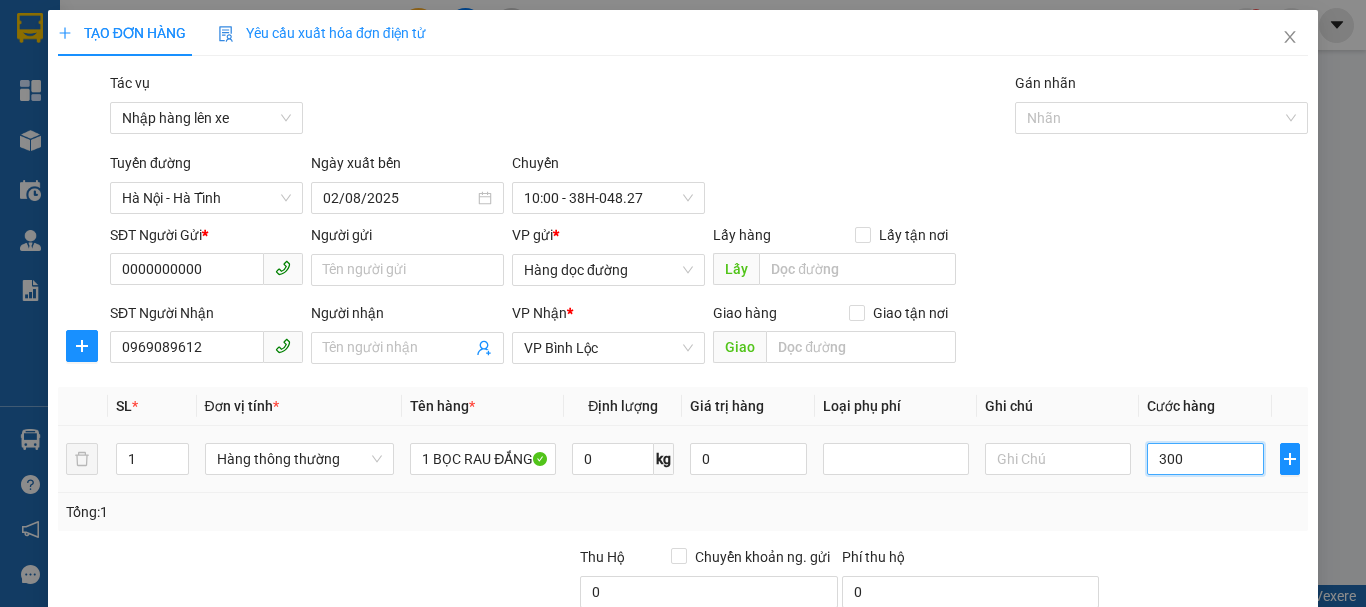 type on "300" 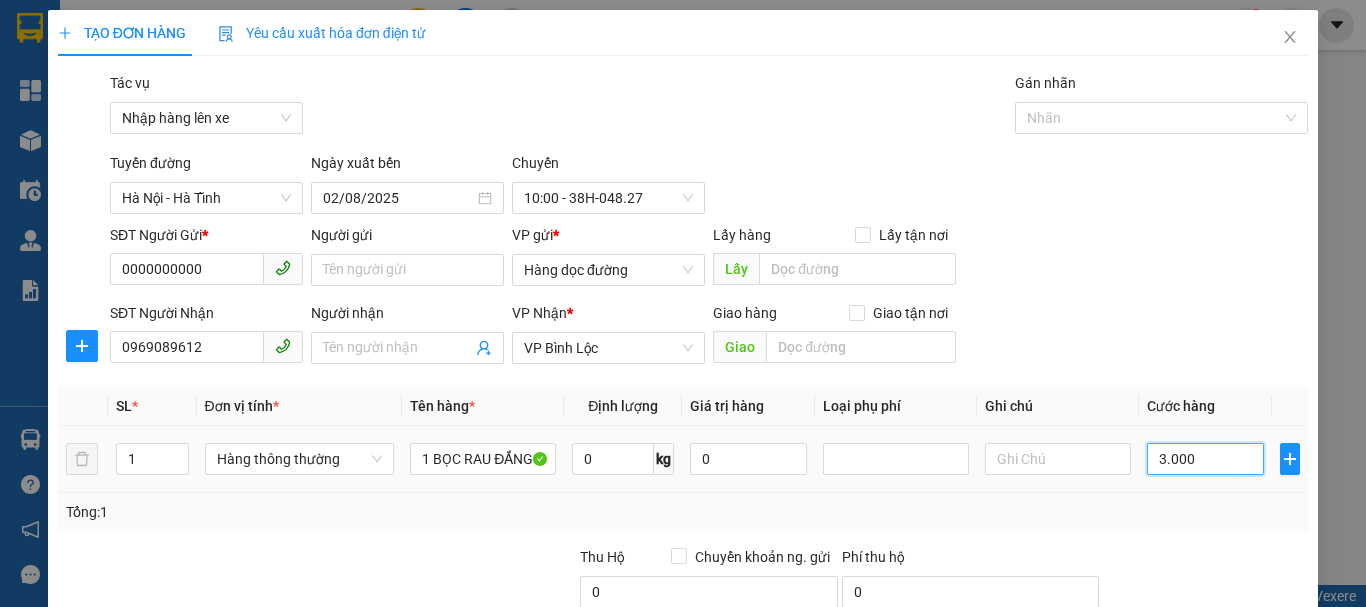 type on "3.000" 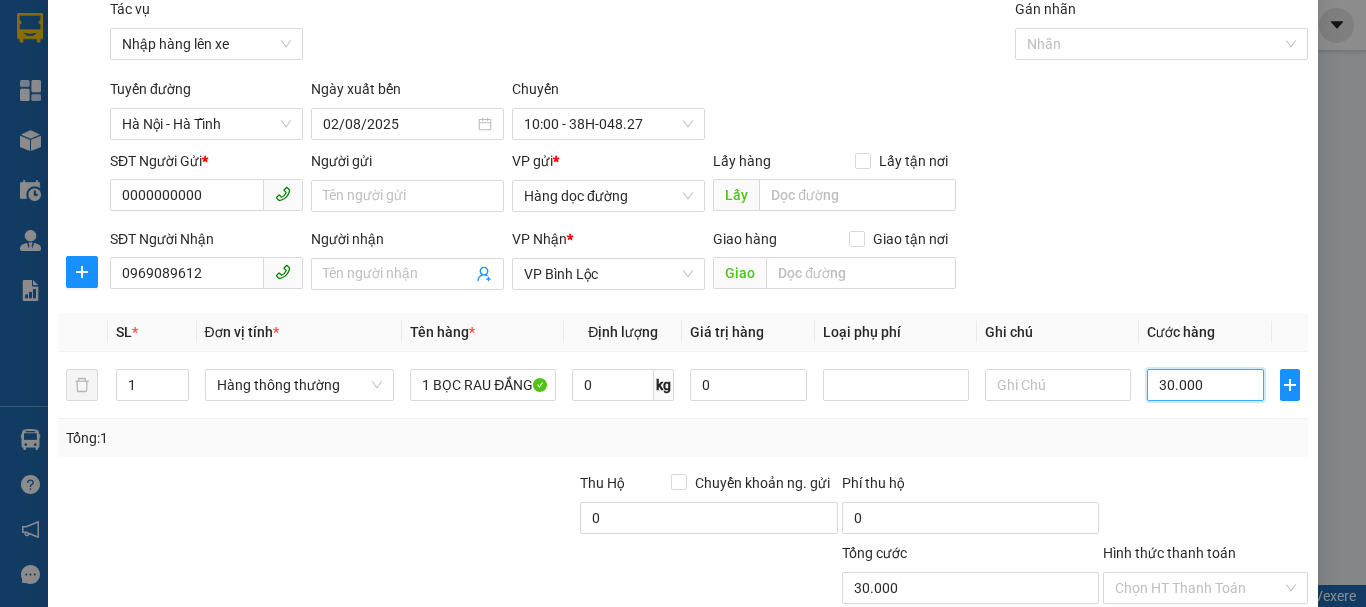 scroll, scrollTop: 205, scrollLeft: 0, axis: vertical 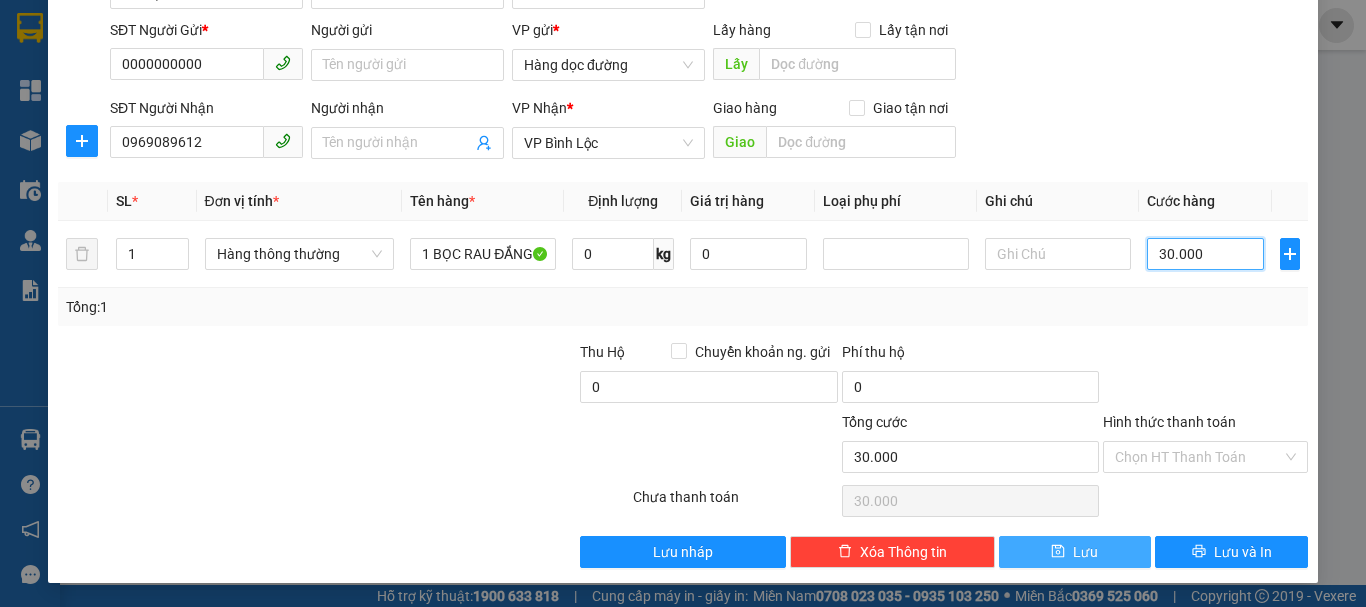 type on "30.000" 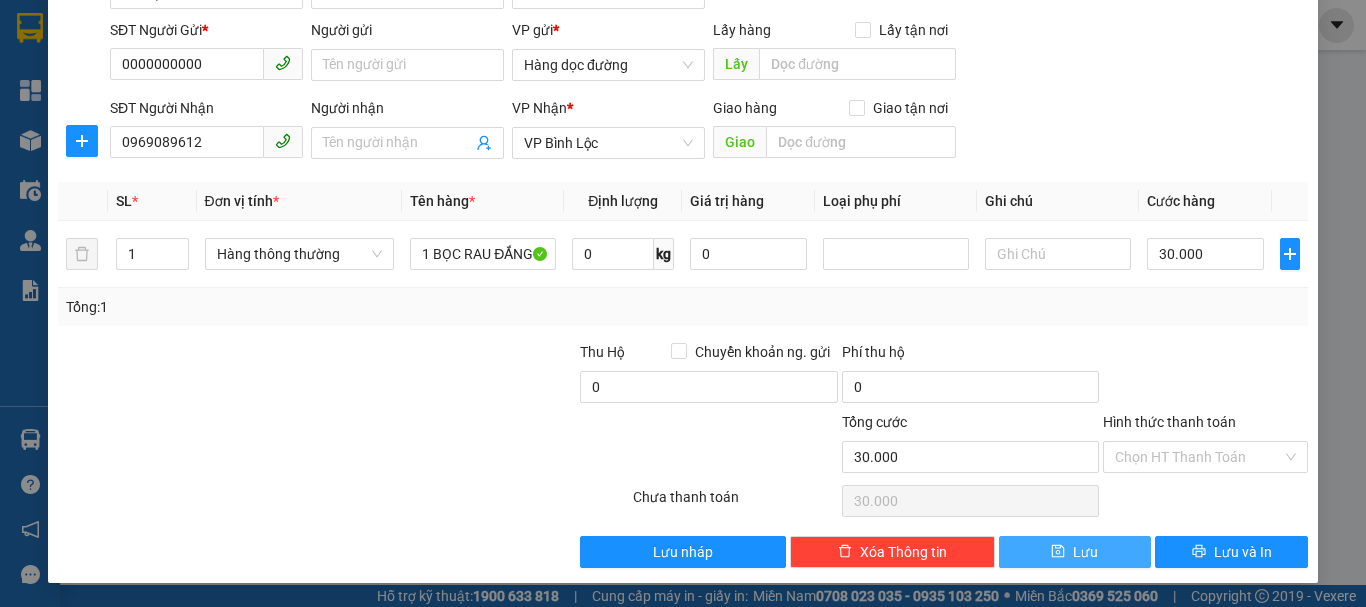 click on "Lưu" at bounding box center (1075, 552) 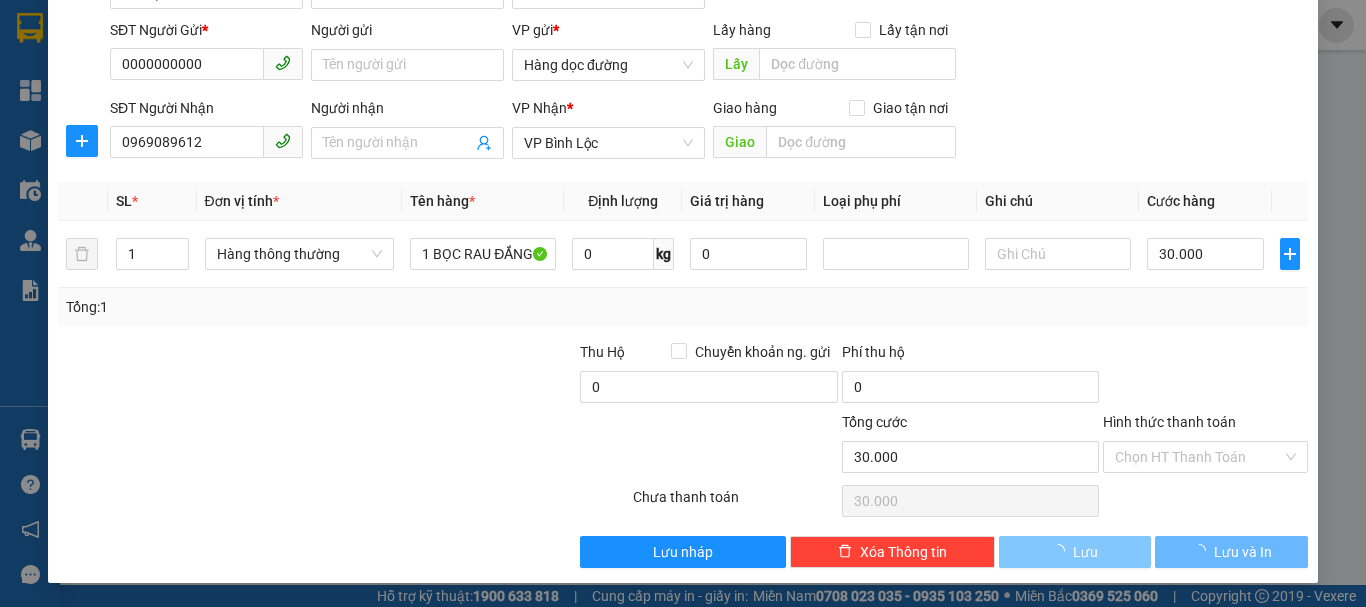 type 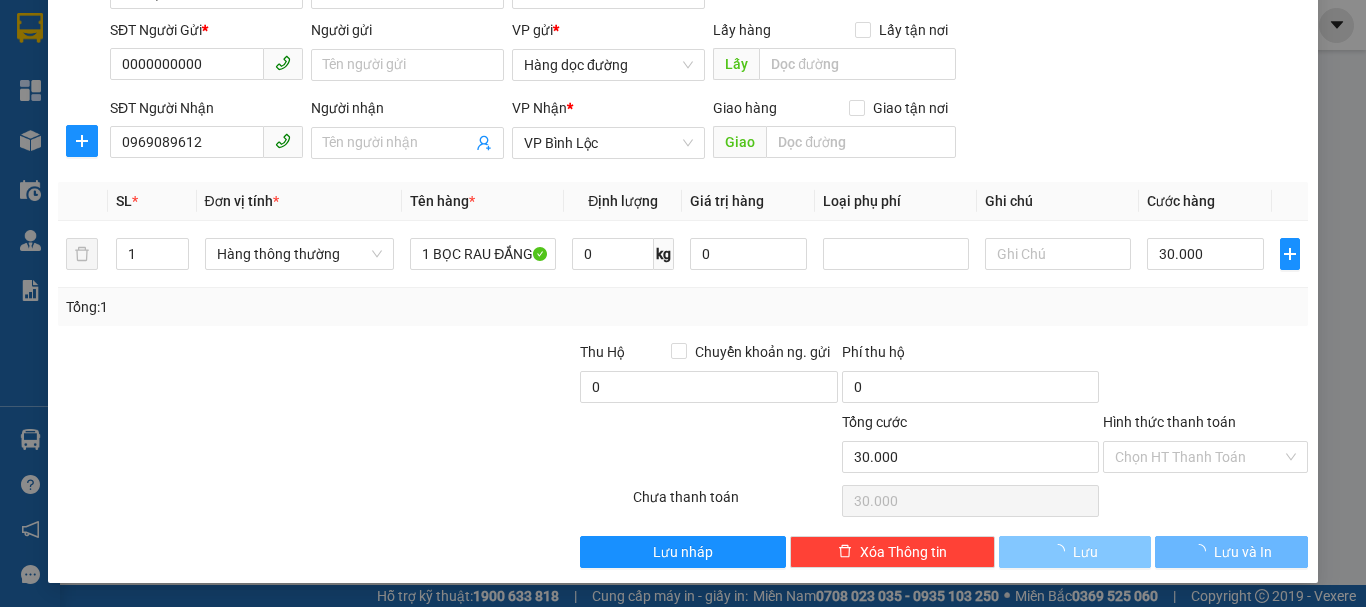 type 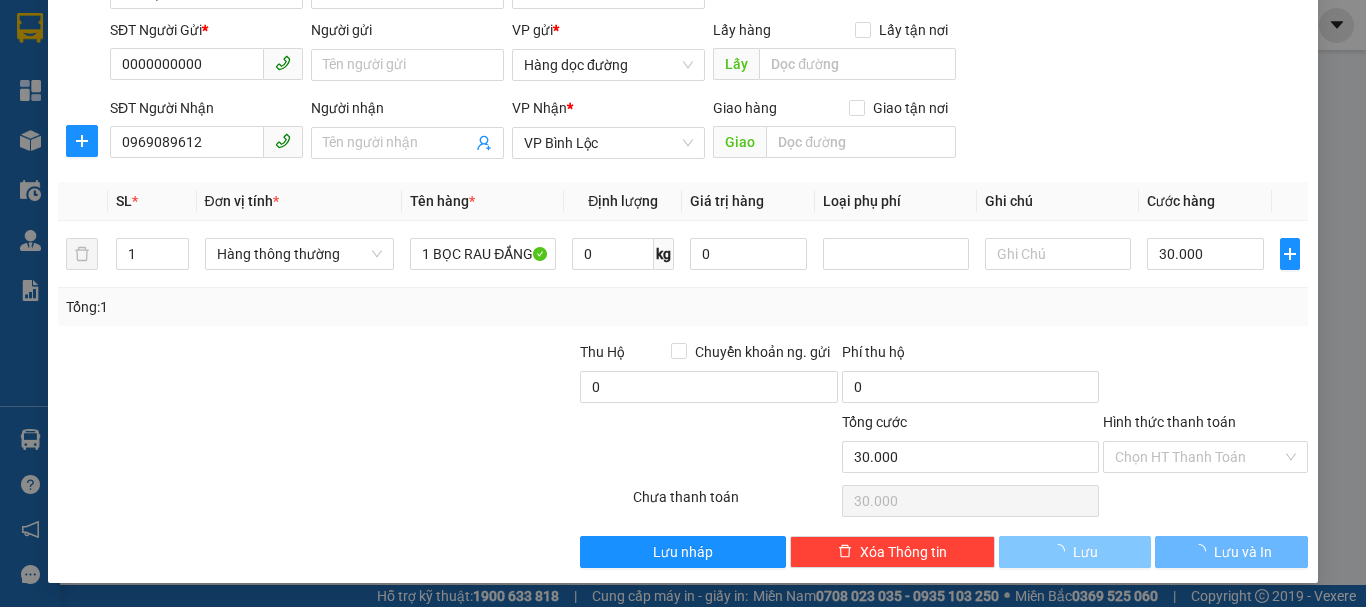 type 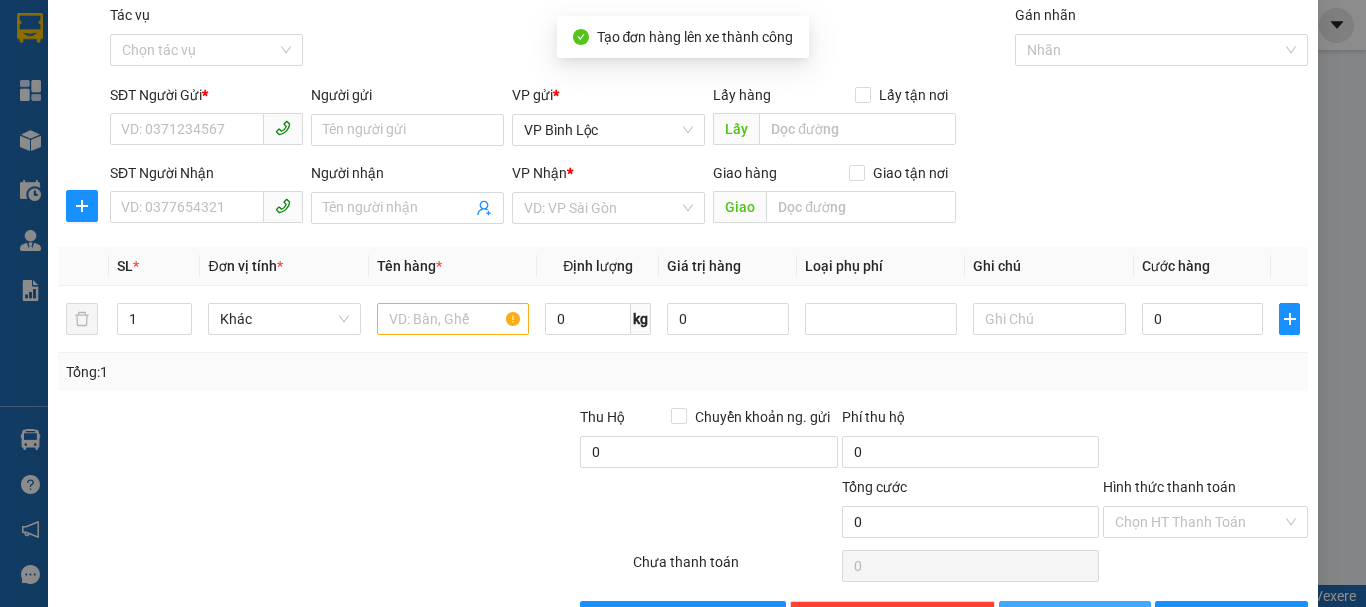 scroll, scrollTop: 0, scrollLeft: 0, axis: both 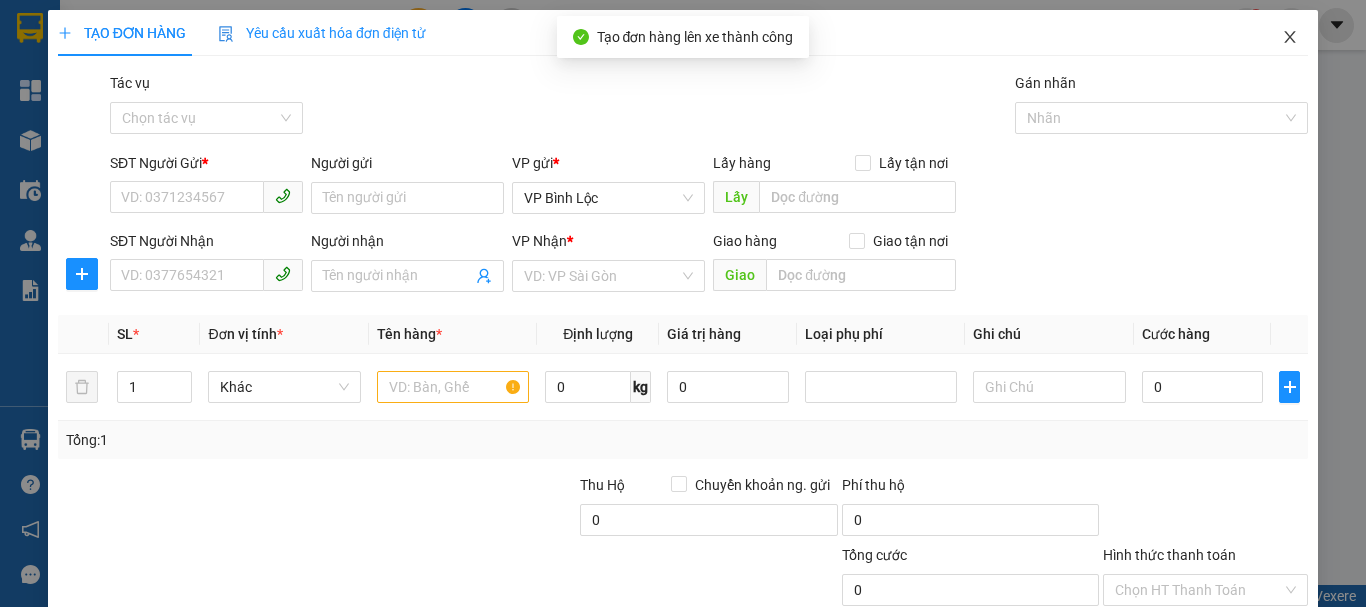 click at bounding box center [1290, 38] 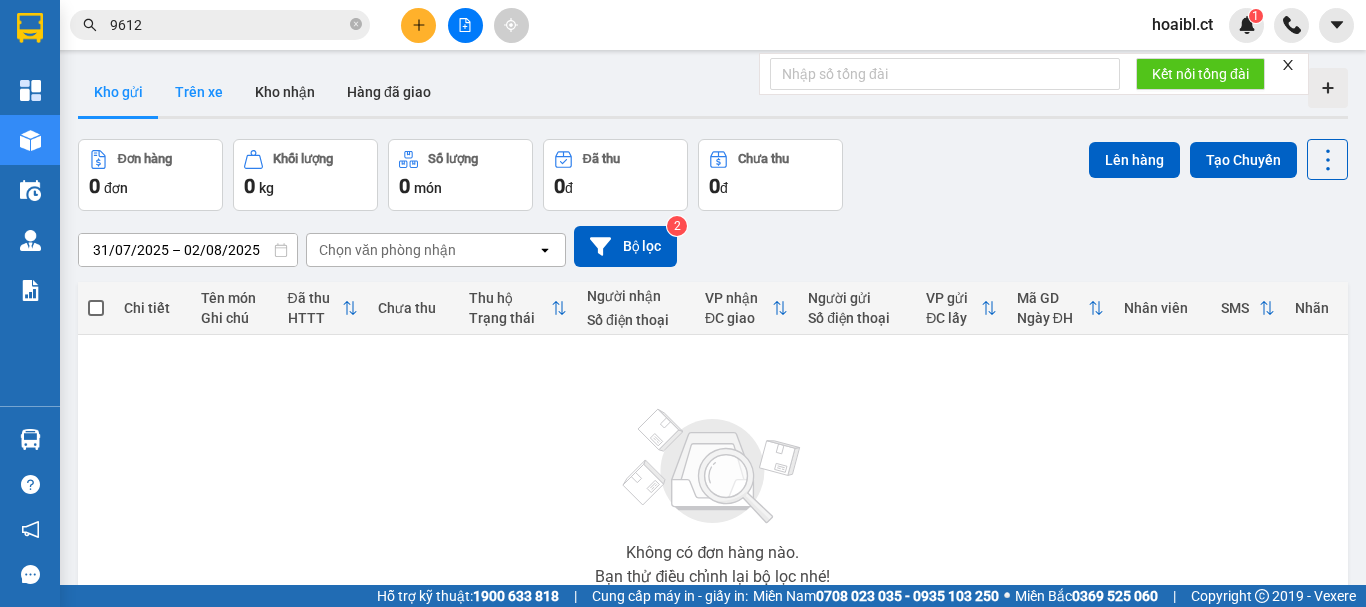 click on "Trên xe" at bounding box center [199, 92] 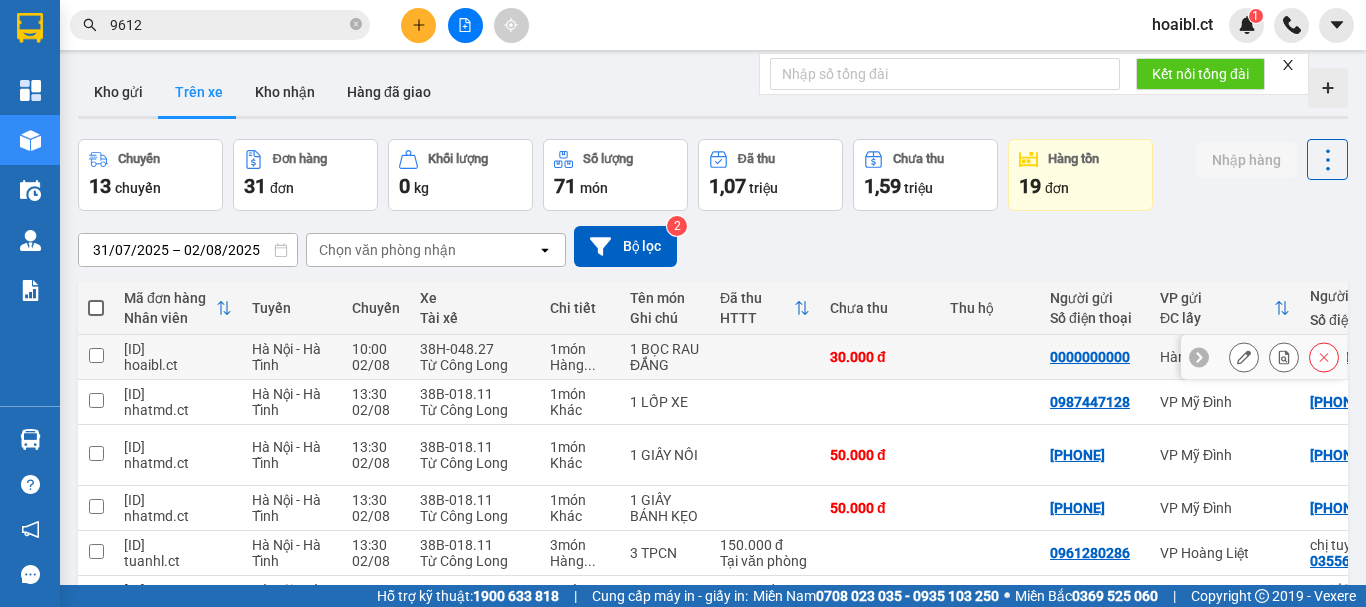 click at bounding box center [96, 355] 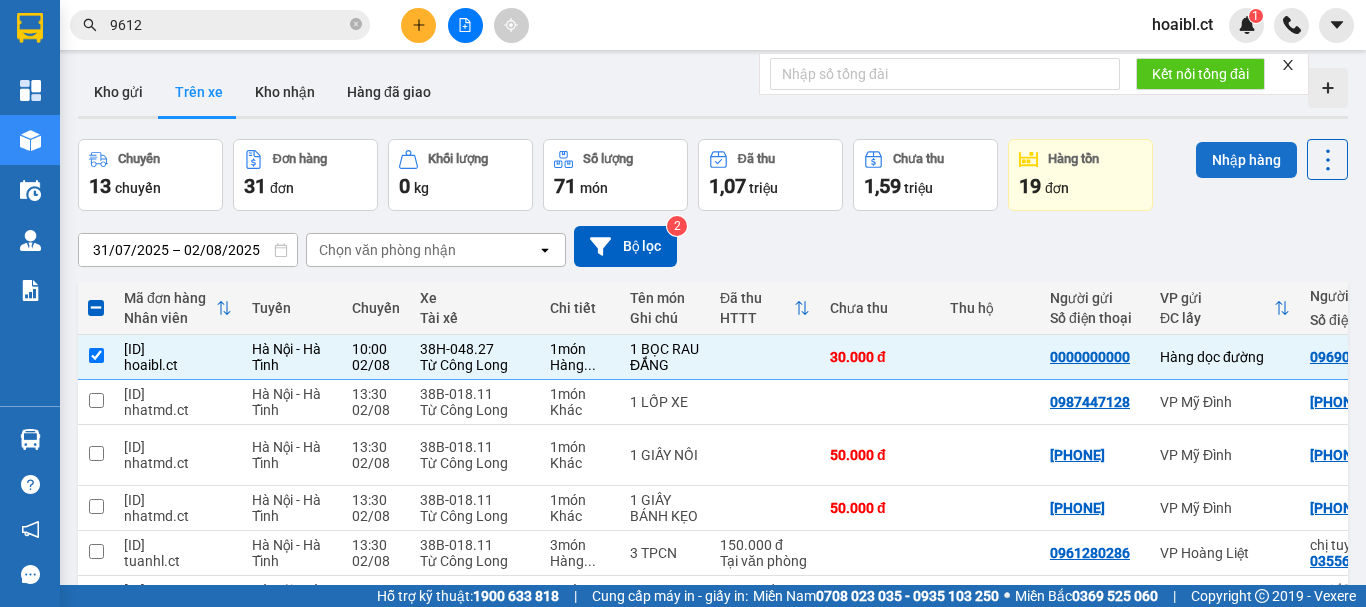click on "Nhập hàng" at bounding box center [1246, 160] 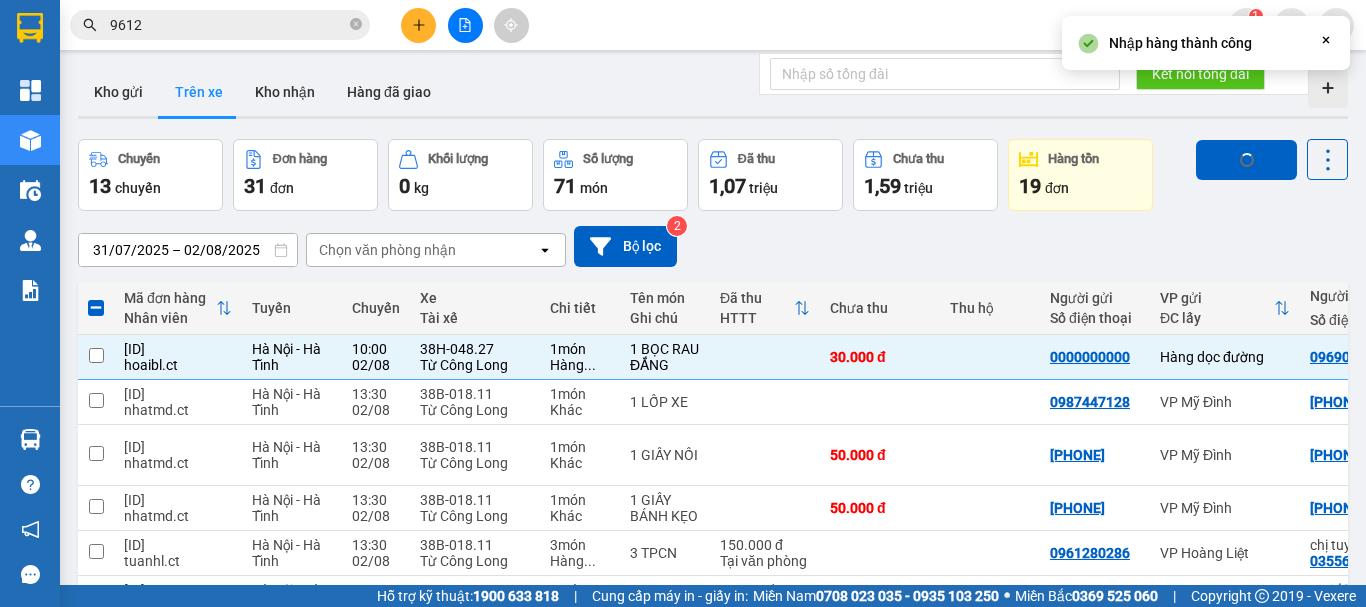 checkbox on "false" 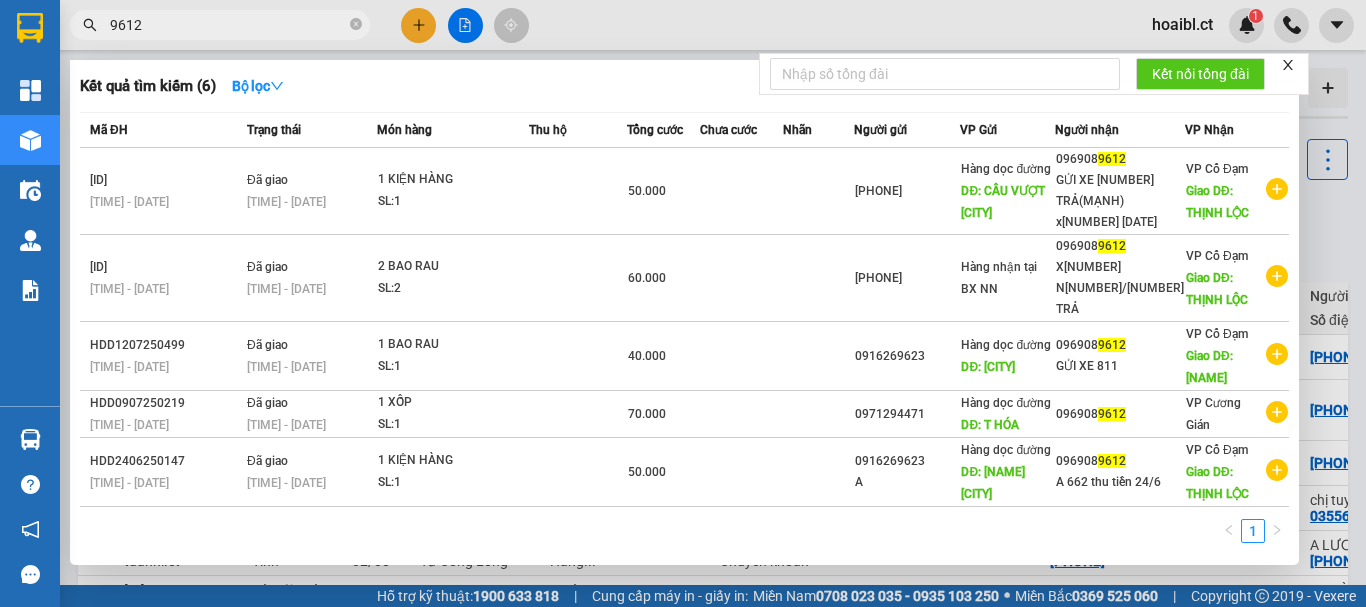 click on "9612" at bounding box center [228, 25] 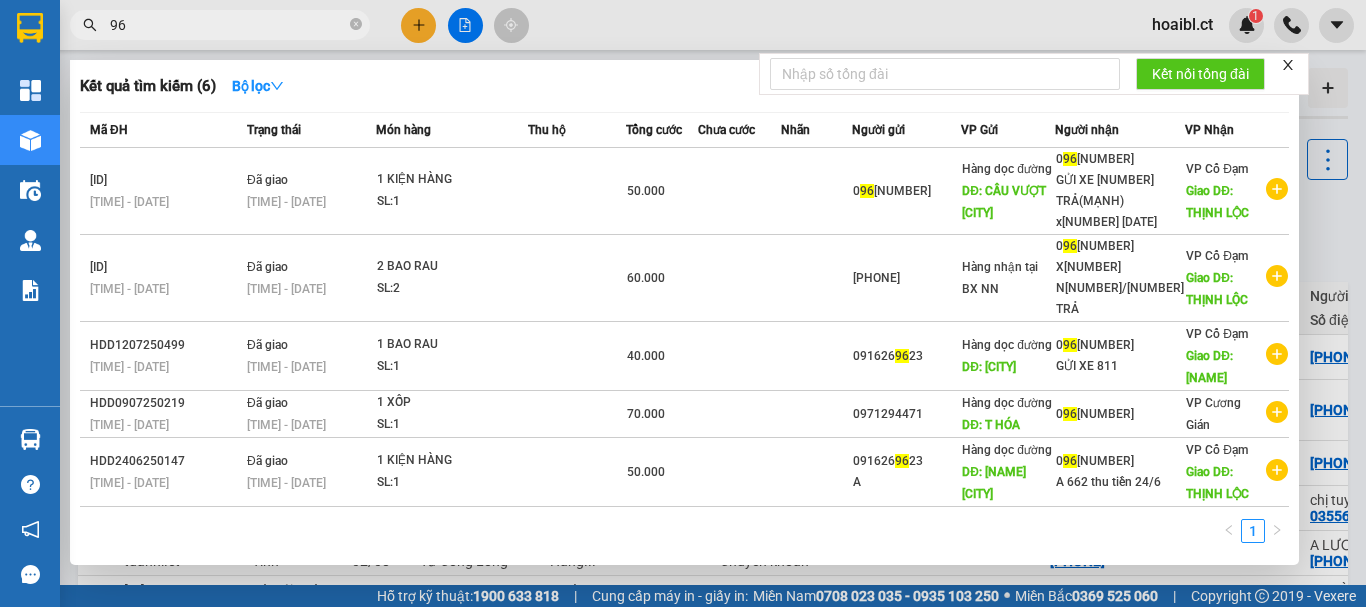 type on "9" 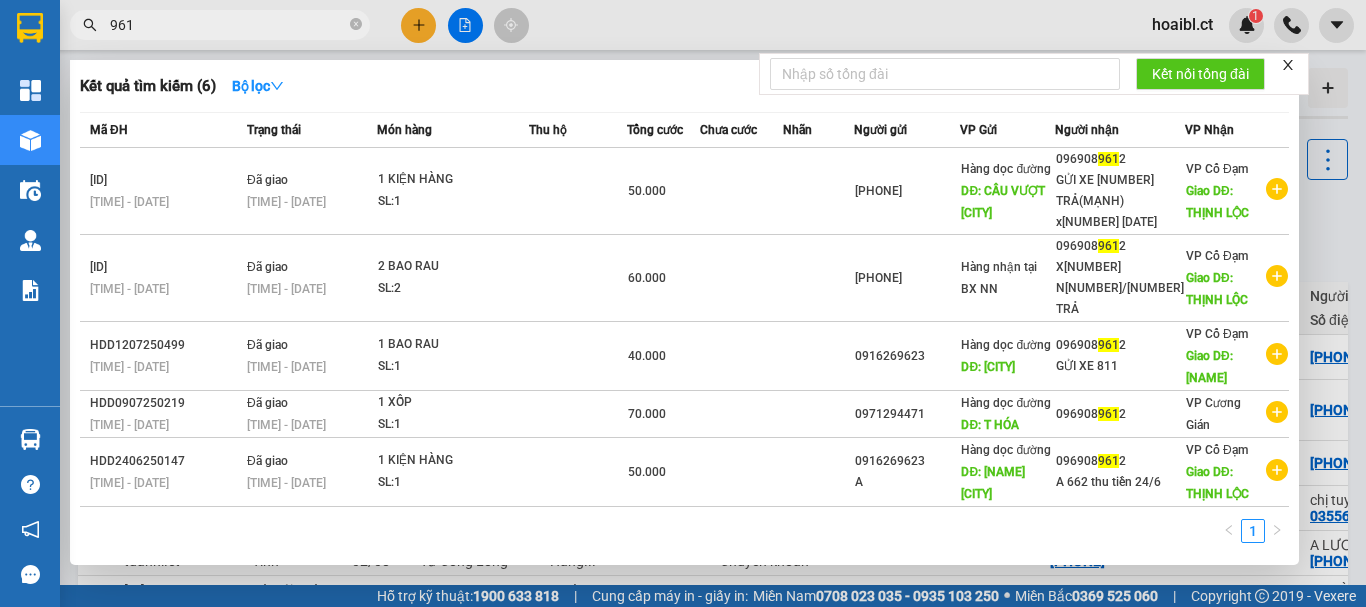 type on "9612" 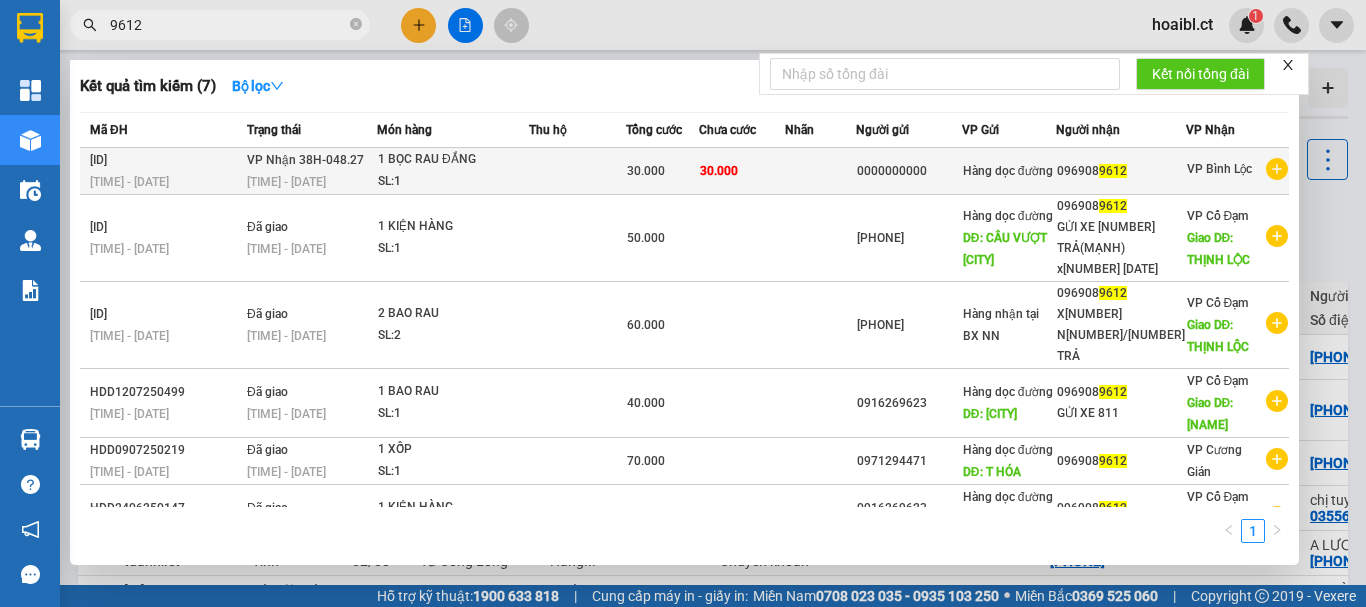 click on "30.000" at bounding box center (719, 171) 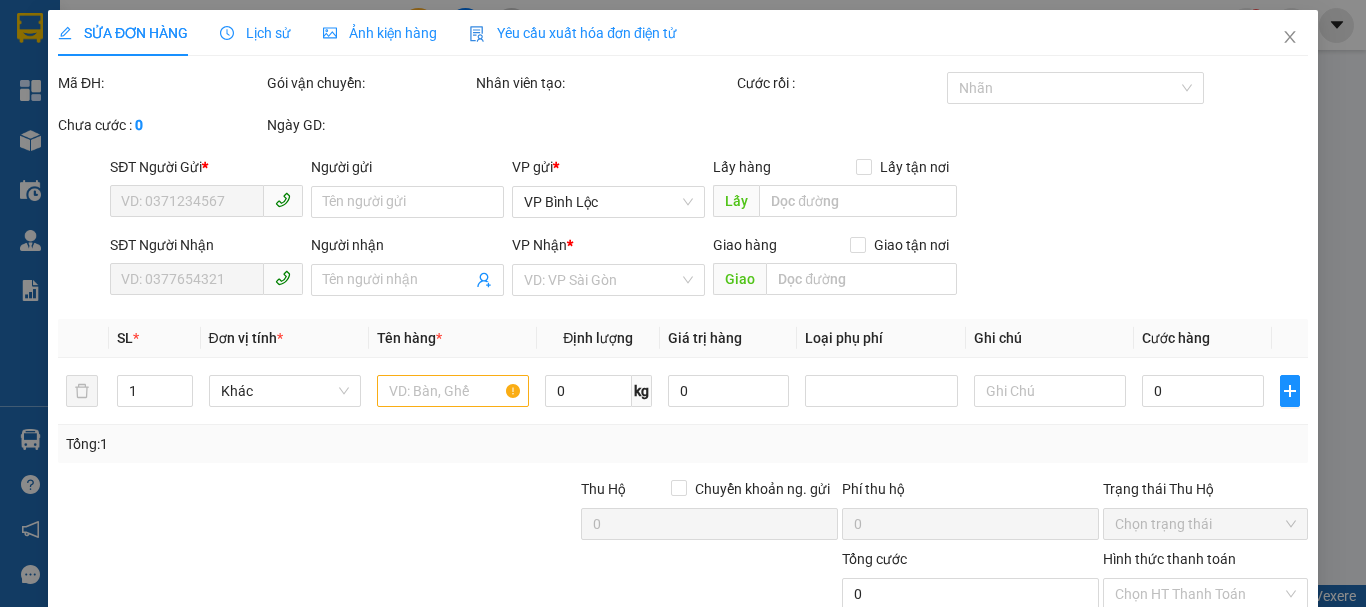 type on "0000000000" 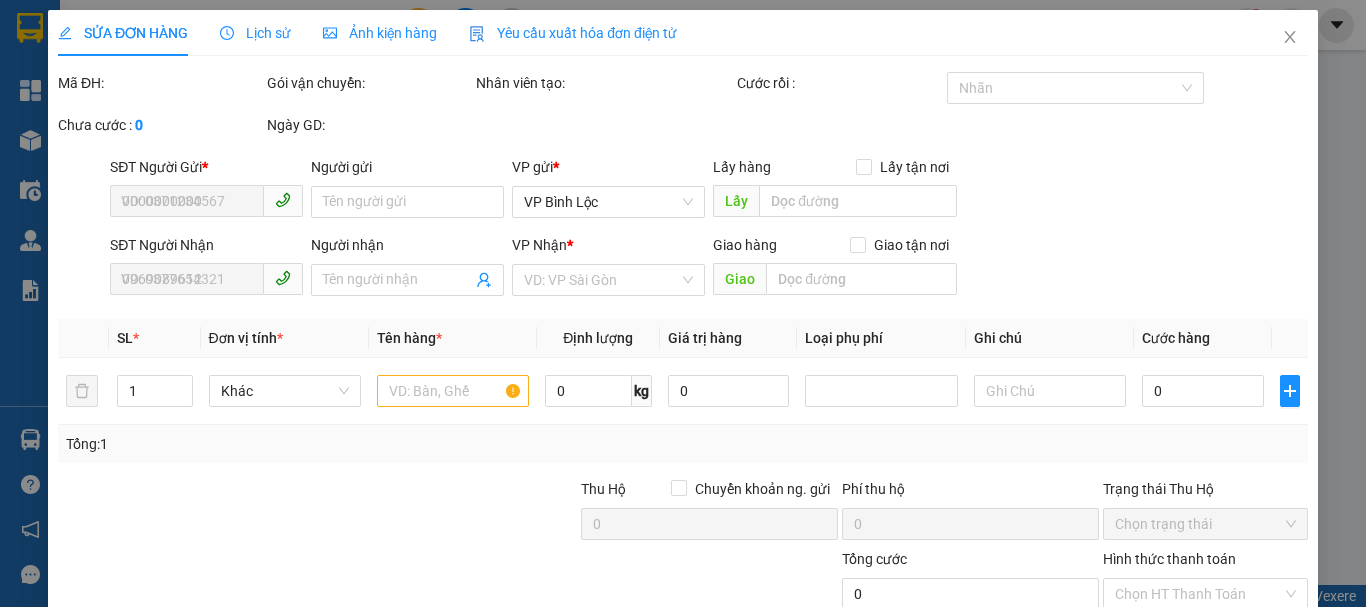 type on "30.000" 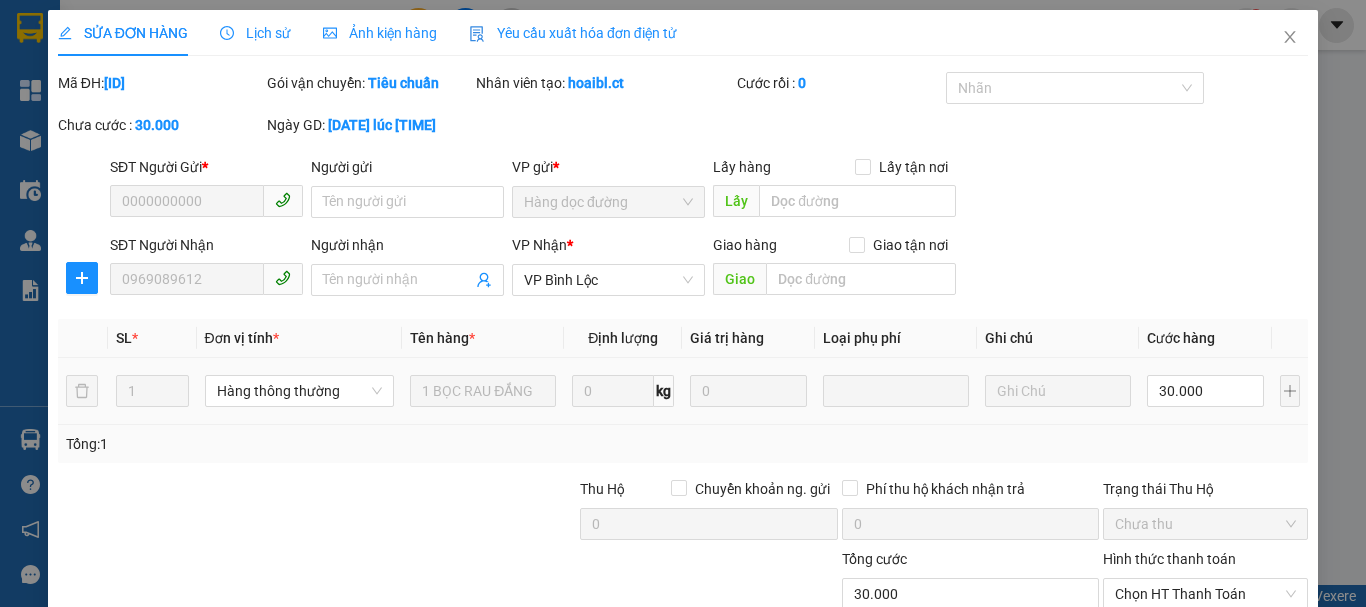 scroll, scrollTop: 137, scrollLeft: 0, axis: vertical 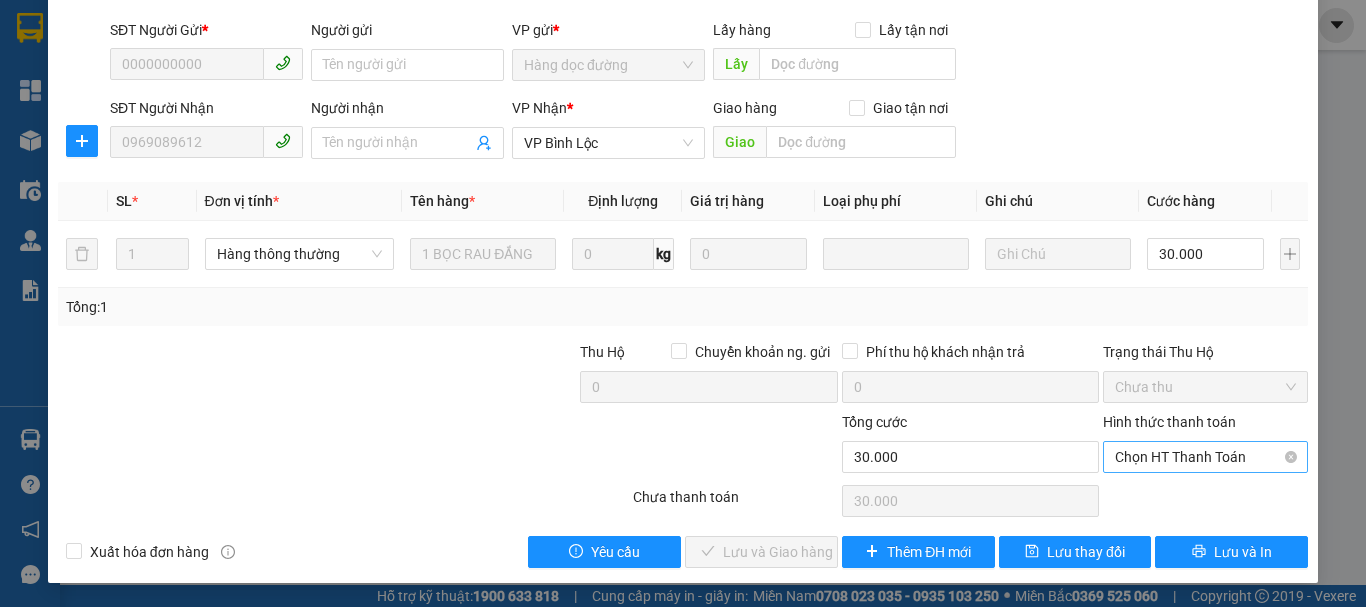 click on "Chọn HT Thanh Toán" at bounding box center (1205, 457) 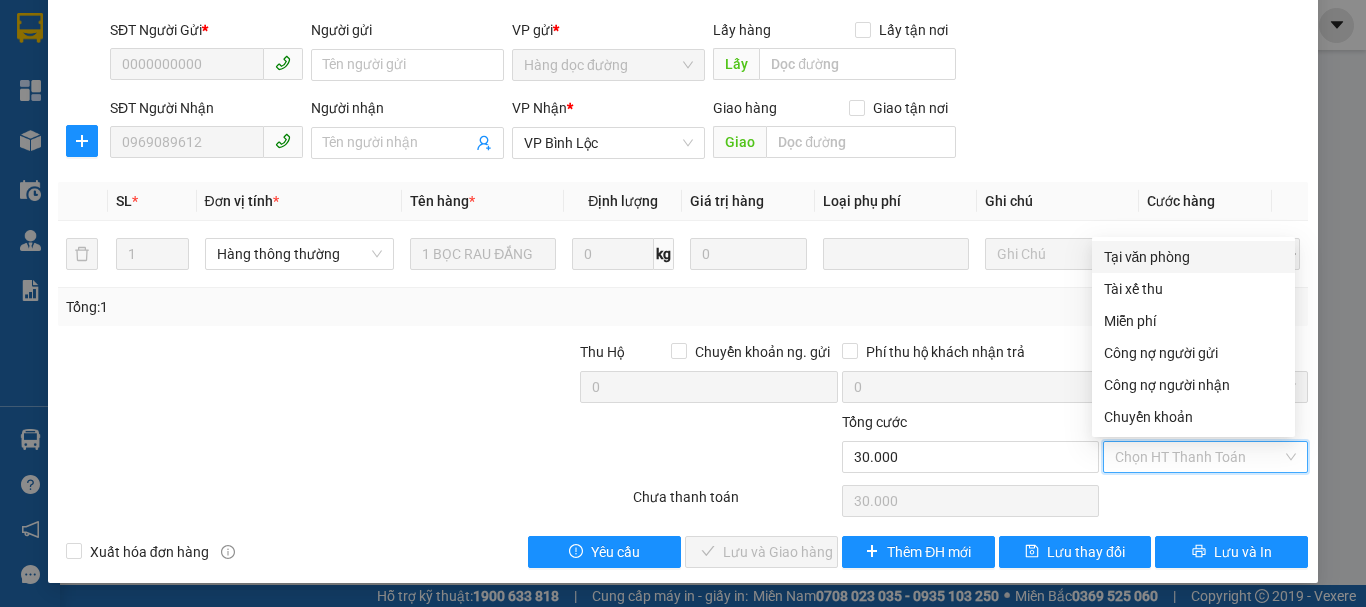 click on "Tại văn phòng" at bounding box center (1193, 257) 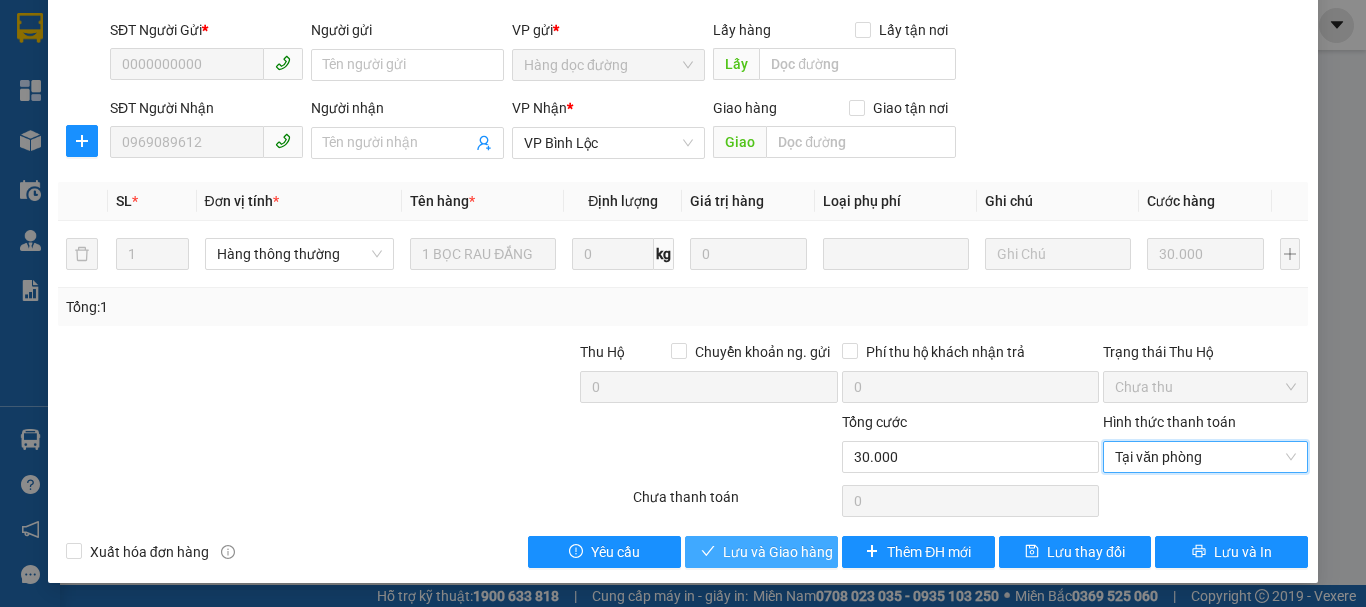 click on "Lưu và Giao hàng" at bounding box center (778, 552) 